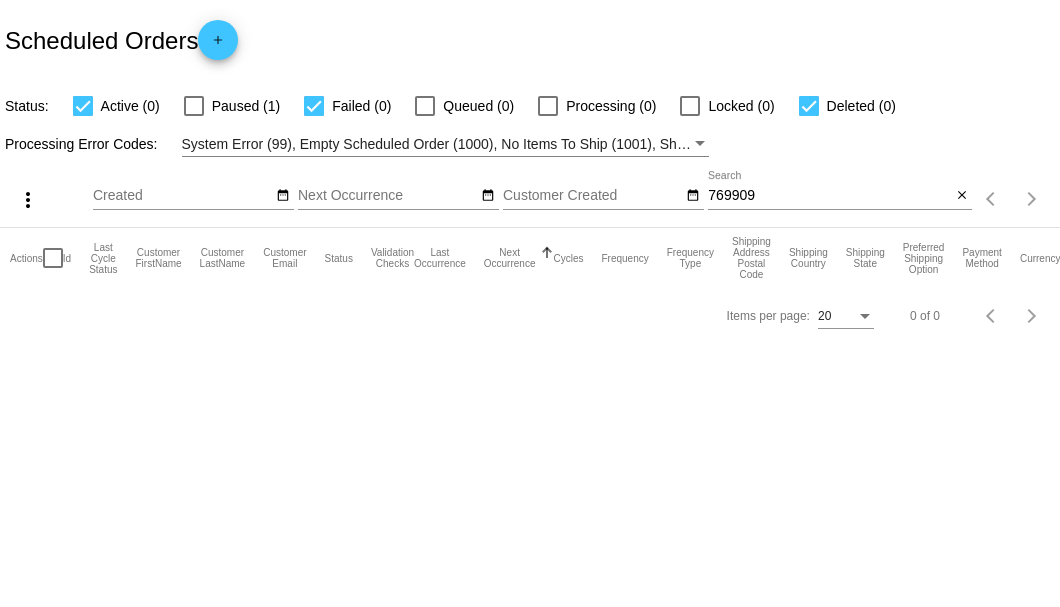 scroll, scrollTop: 0, scrollLeft: 0, axis: both 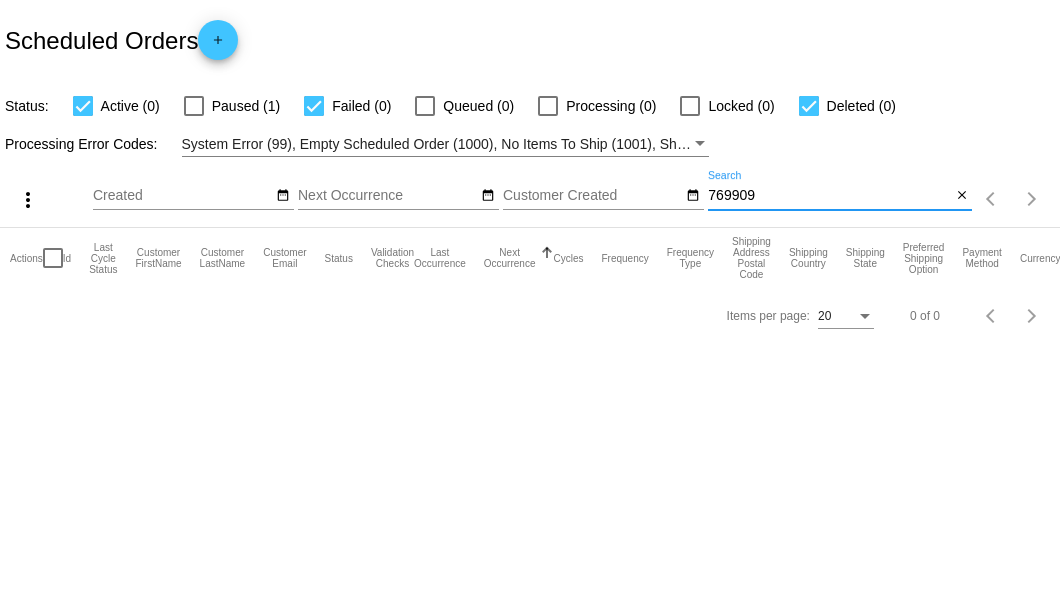 click on "769909" at bounding box center (829, 196) 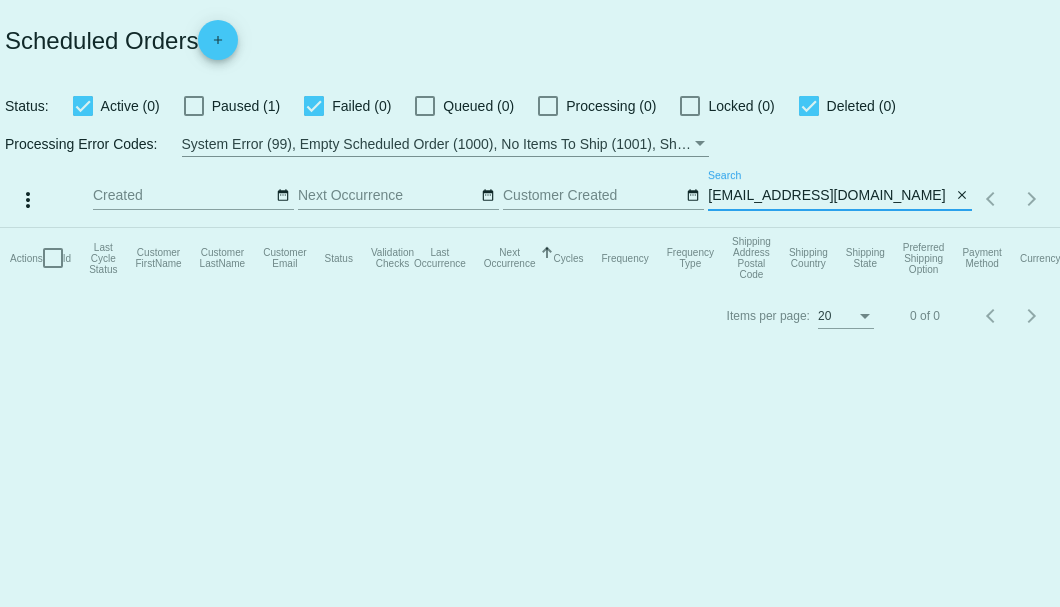 type on "[EMAIL_ADDRESS][DOMAIN_NAME]" 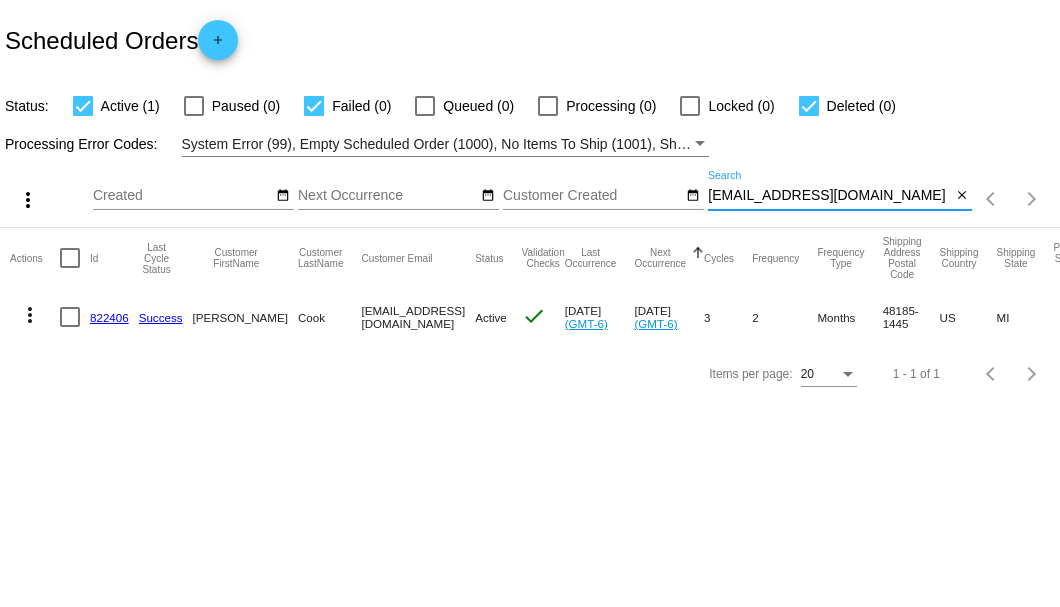 click at bounding box center [70, 317] 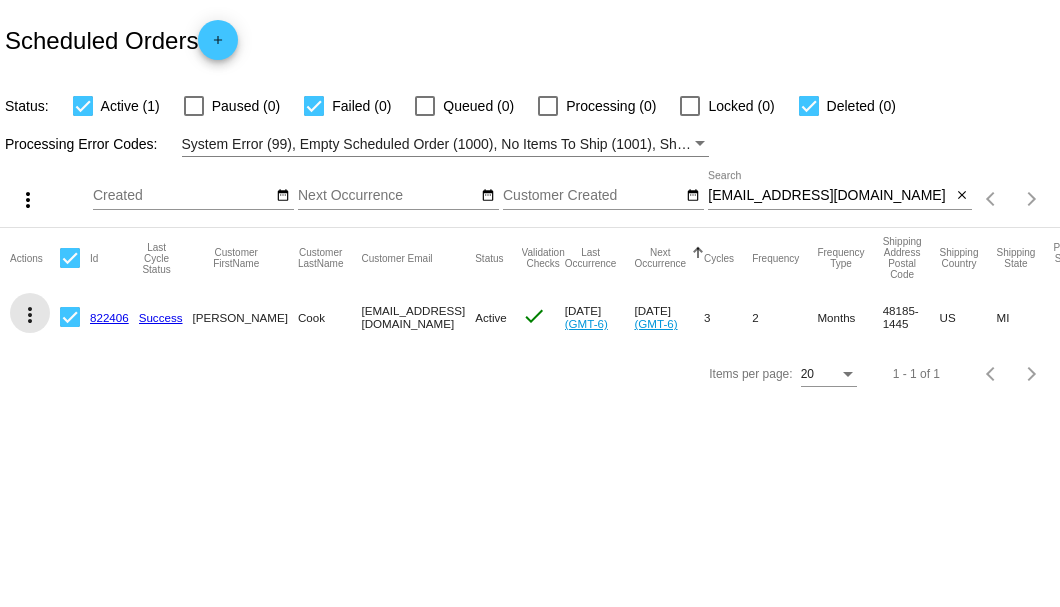 click on "more_vert" 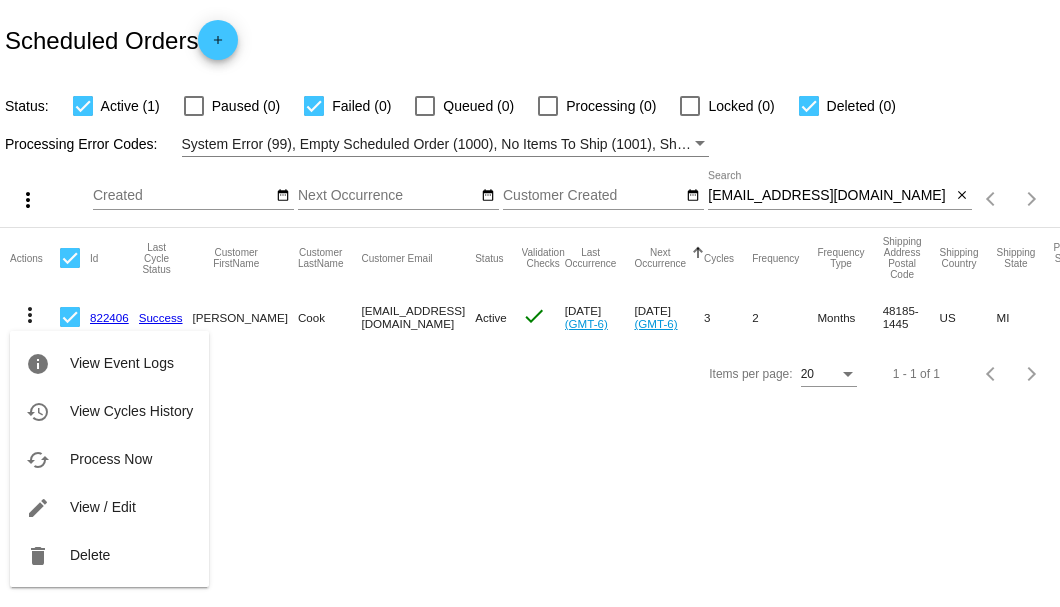 click at bounding box center [530, 303] 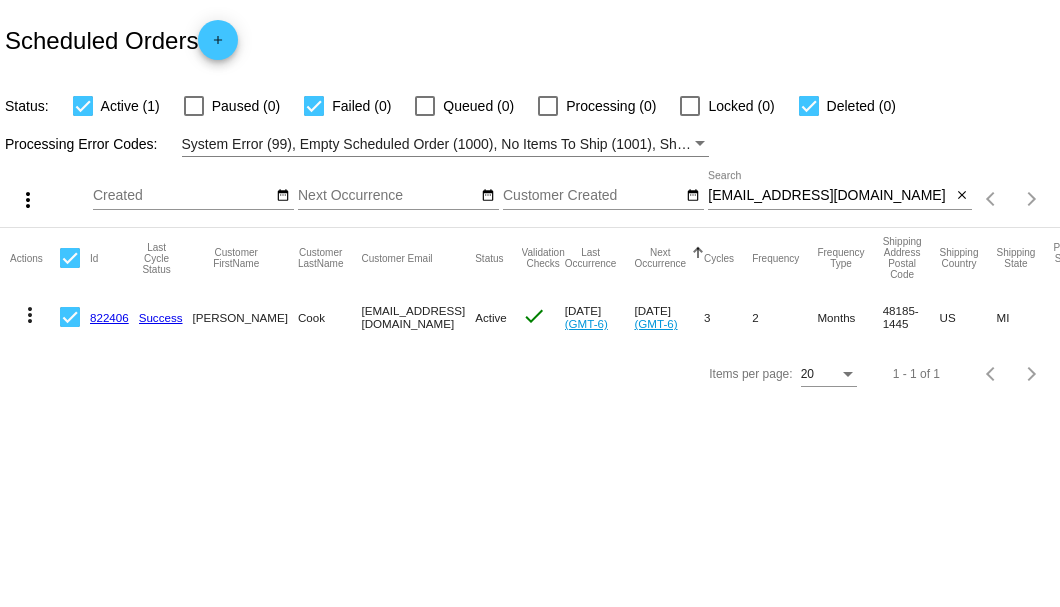 click on "822406" 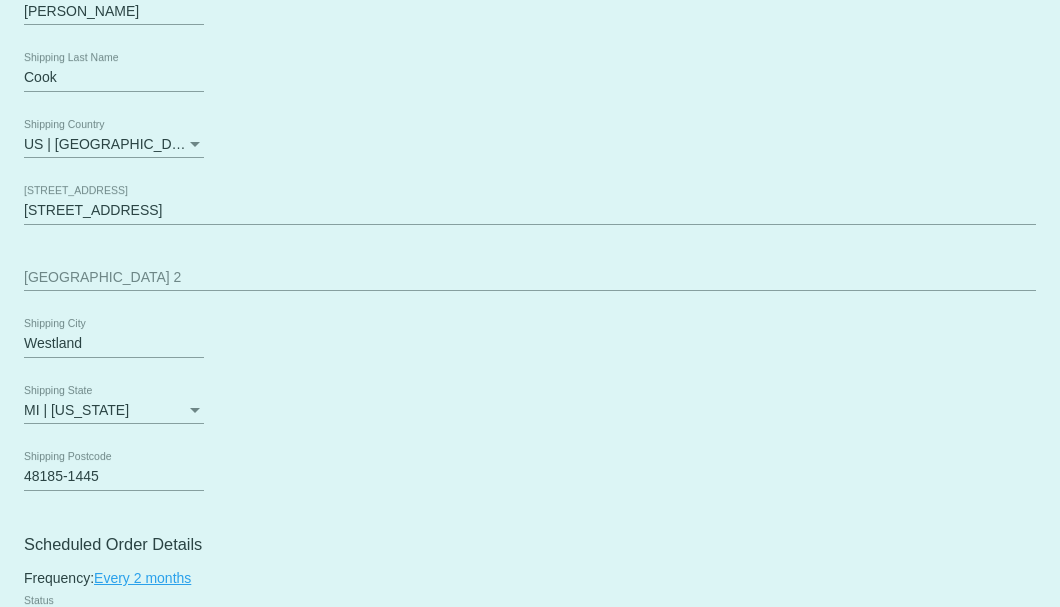 scroll, scrollTop: 1000, scrollLeft: 0, axis: vertical 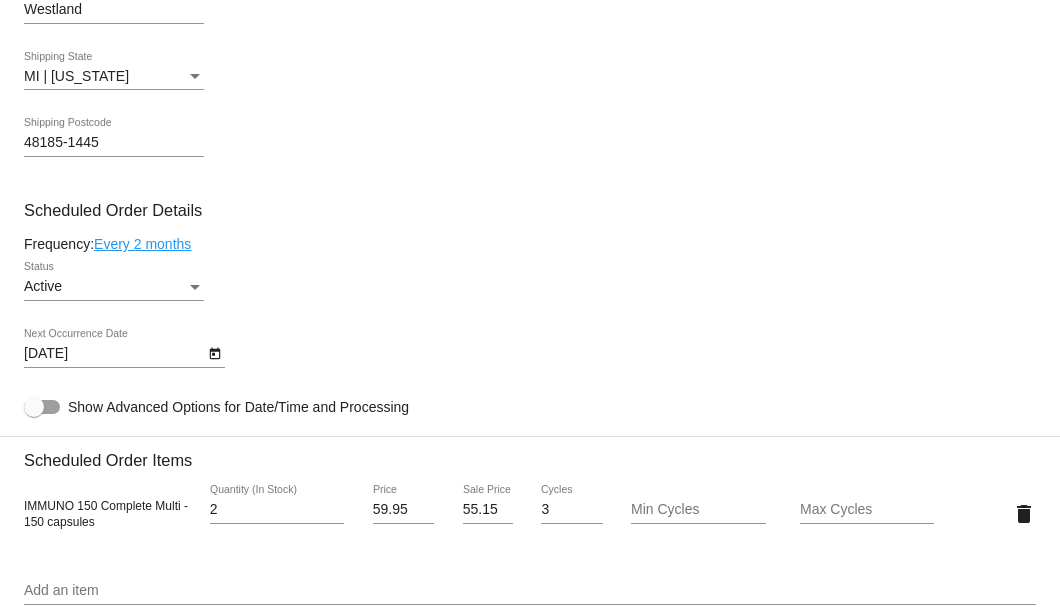 click on "Active" at bounding box center (105, 287) 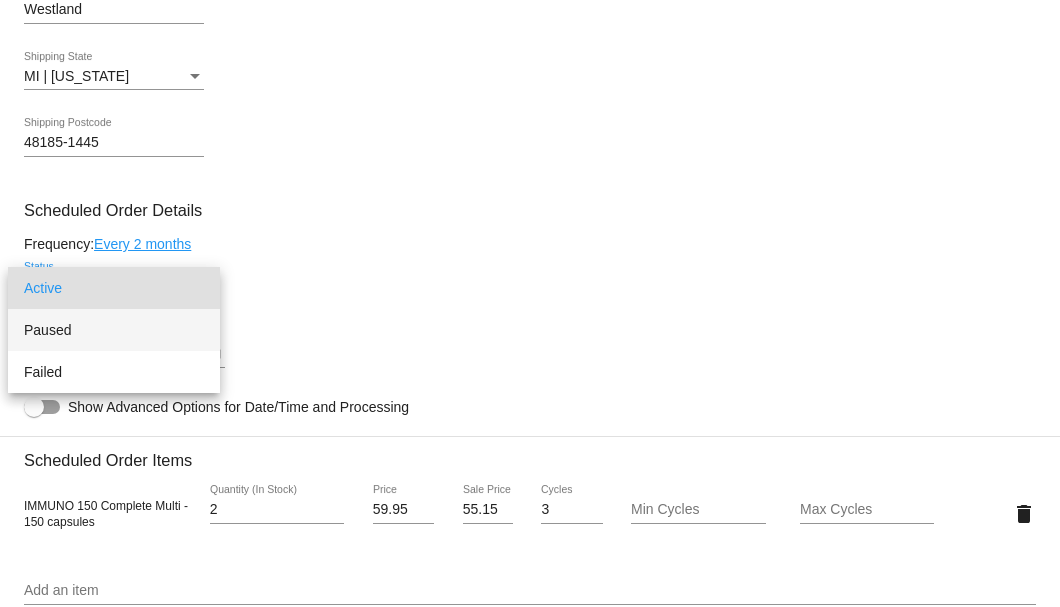 click on "Paused" at bounding box center [114, 330] 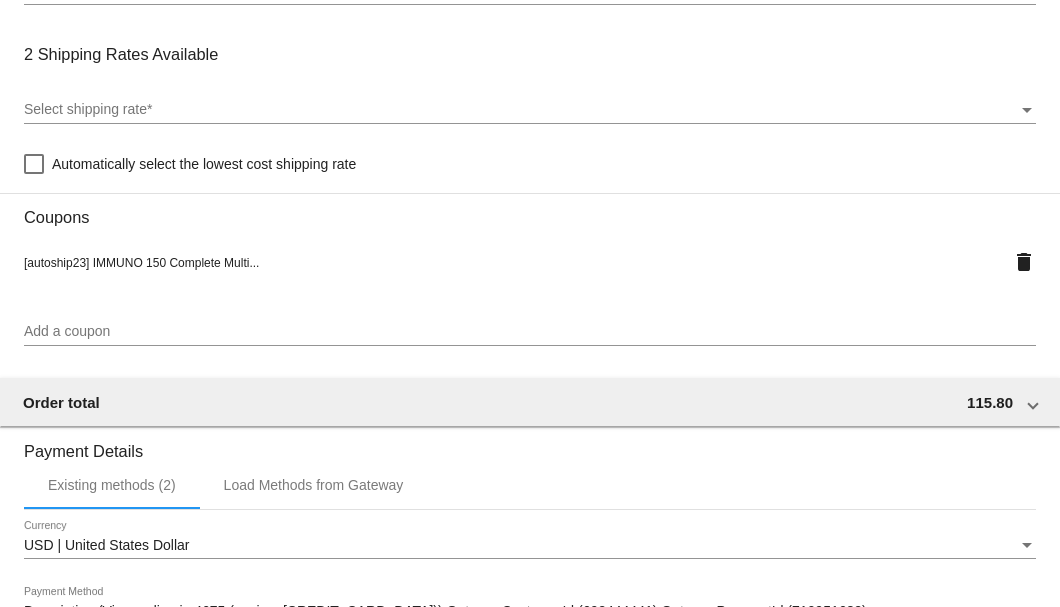 scroll, scrollTop: 1930, scrollLeft: 0, axis: vertical 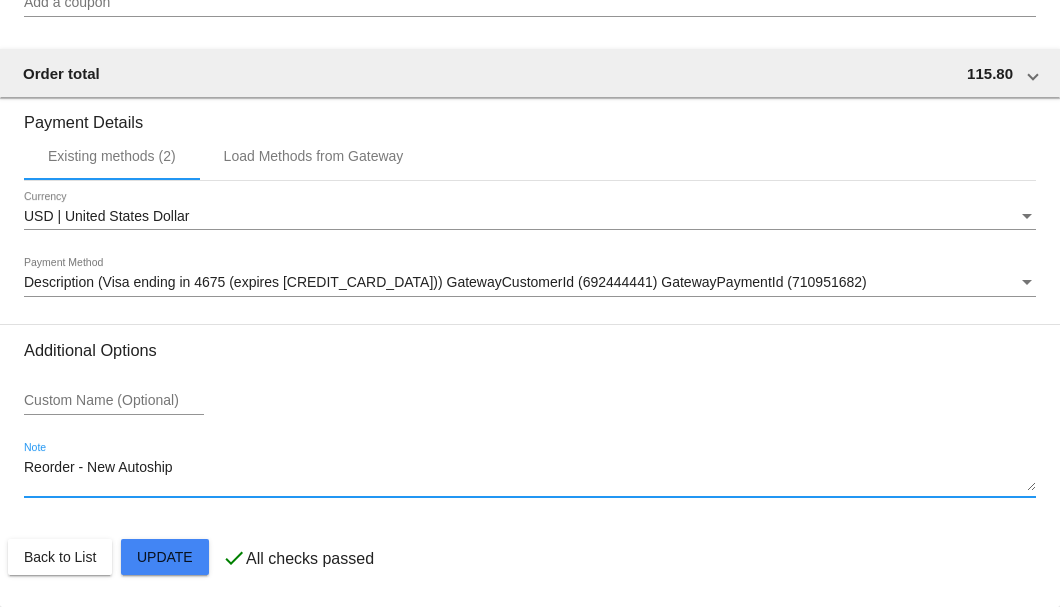 drag, startPoint x: 189, startPoint y: 474, endPoint x: -32, endPoint y: 444, distance: 223.0269 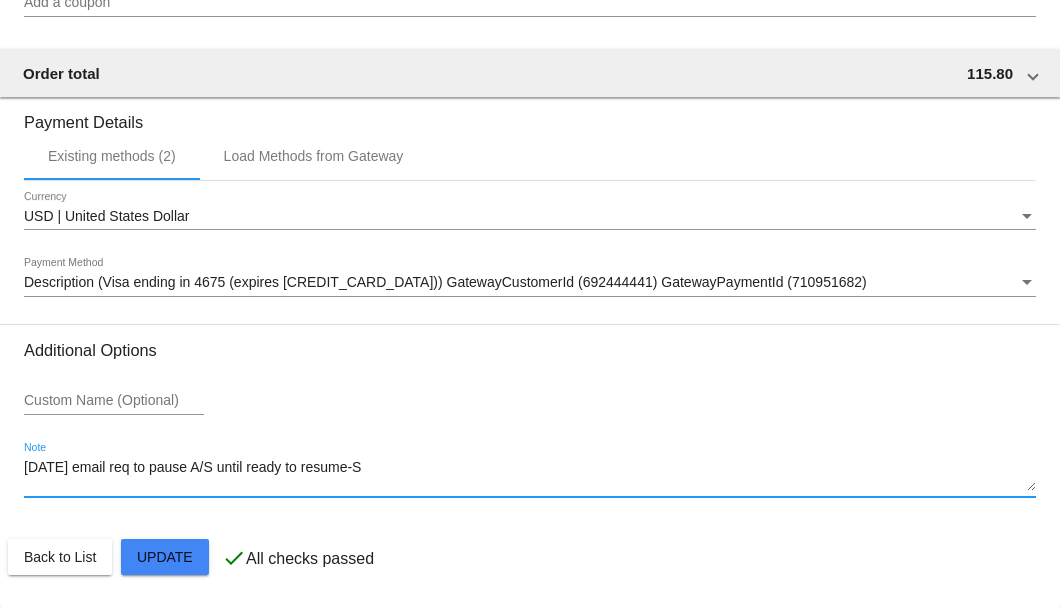 type on "7-9-25 email req to pause A/S until ready to resume-SB" 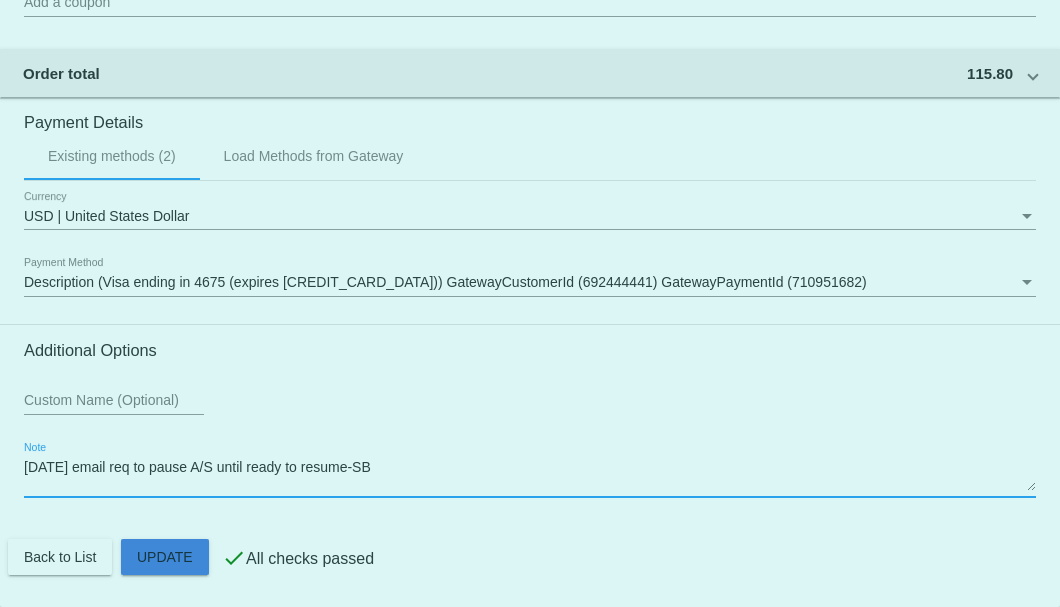 click on "Customer
3201552: Donna Cook
4donnacook@gmail.com
Customer Shipping
Enter Shipping Address Select A Saved Address (0)
Donna
Shipping First Name
Cook
Shipping Last Name
US | USA
Shipping Country
34809 Fountain Blvd Unit 1A
Shipping Street 1
Shipping Street 2
Westland
Shipping City
MI | Michigan
Shipping State
48185-1445
Shipping Postcode
Scheduled Order Details
Frequency:
Every 2 months
Paused
Status 2 3" 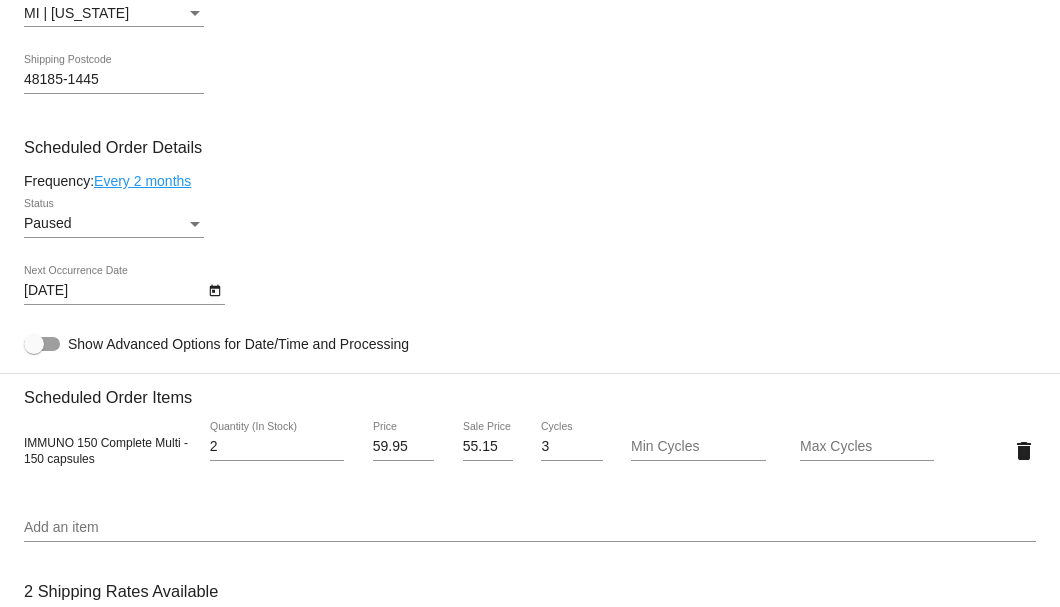 checkbox on "true" 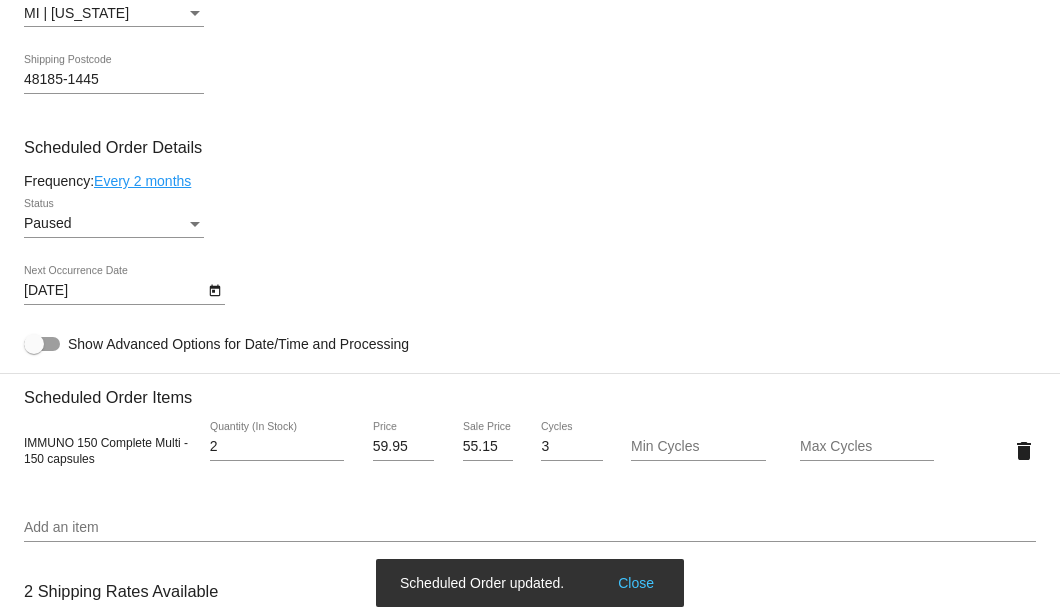 scroll, scrollTop: 996, scrollLeft: 0, axis: vertical 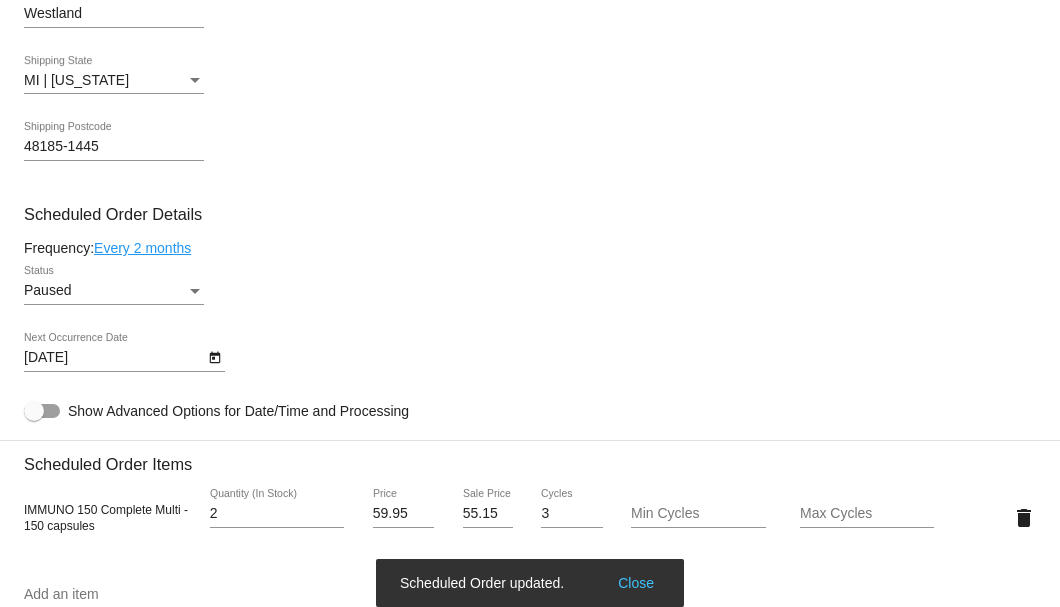 type on "7-9-25 email req to pause A/S until ready to resume-SB" 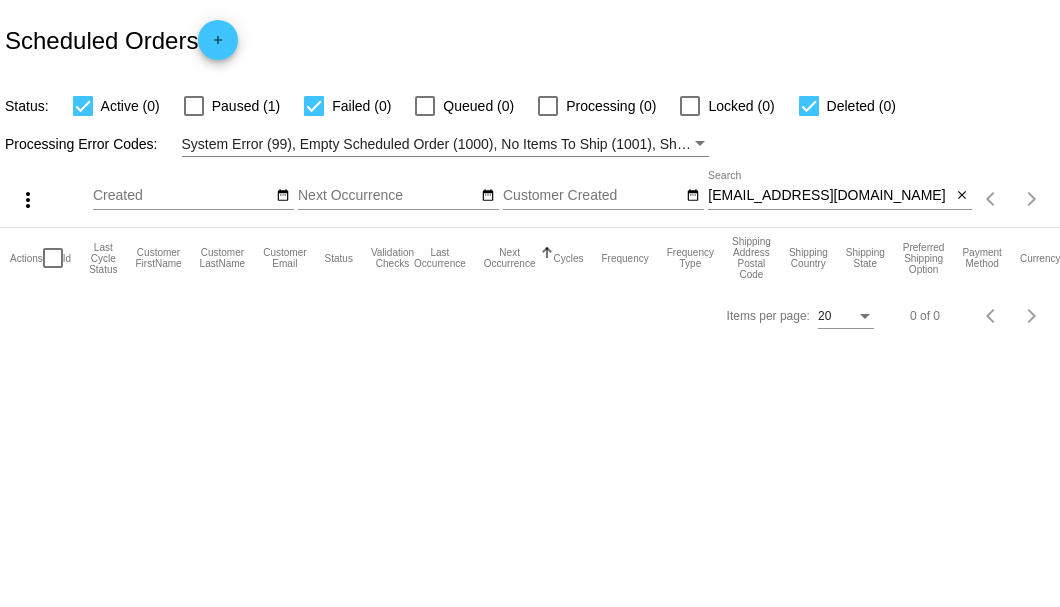 scroll, scrollTop: 0, scrollLeft: 0, axis: both 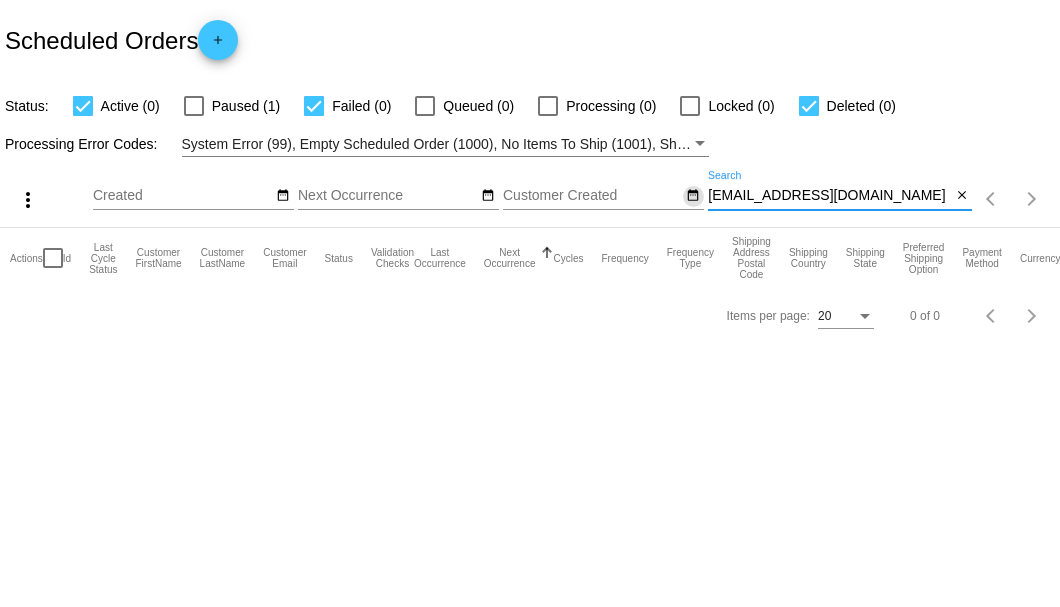 drag, startPoint x: 882, startPoint y: 188, endPoint x: 701, endPoint y: 198, distance: 181.27603 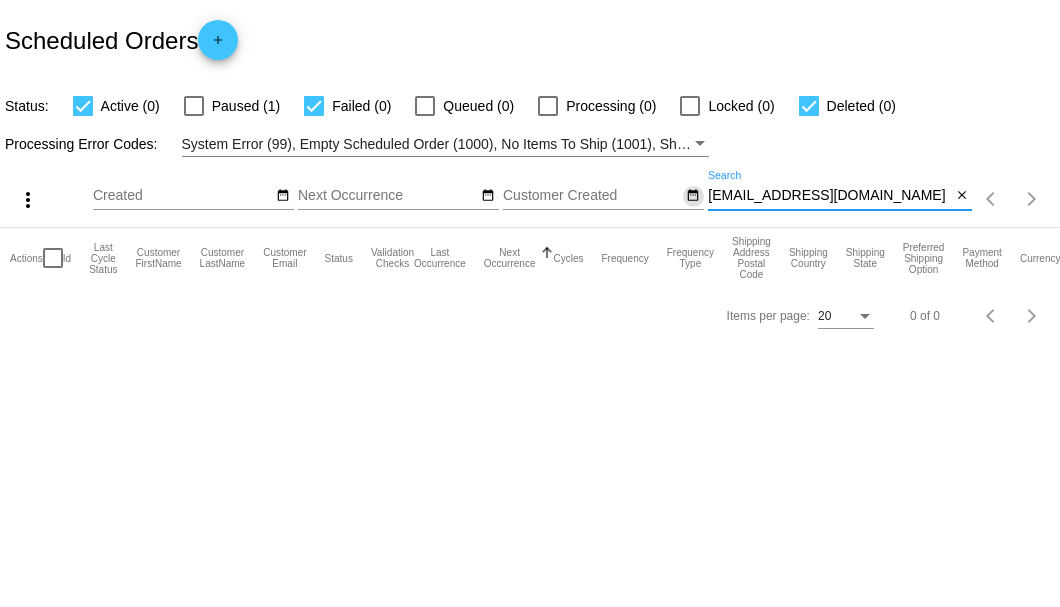 click on "more_vert
[DATE]
Jan
Feb
Mar
[DATE]" 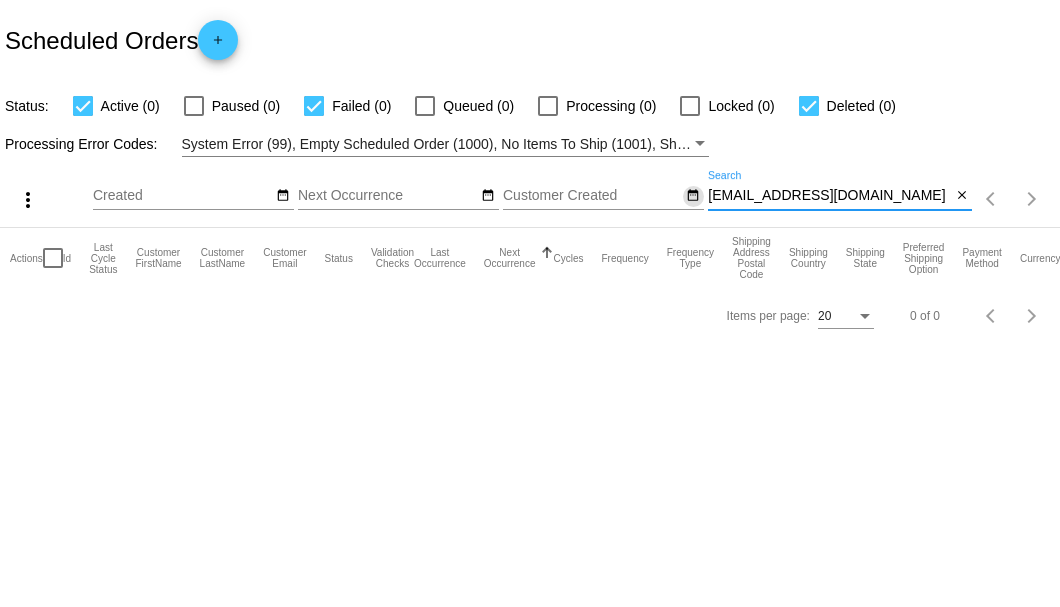 drag, startPoint x: 867, startPoint y: 198, endPoint x: 703, endPoint y: 198, distance: 164 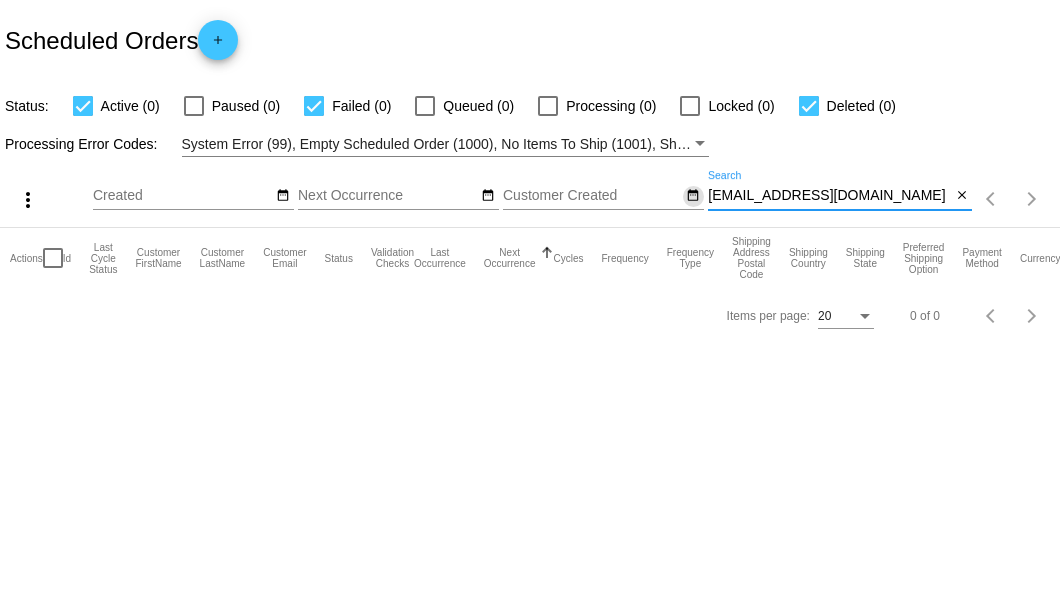click on "more_vert
[DATE]
Jan
Feb
Mar
[DATE]" 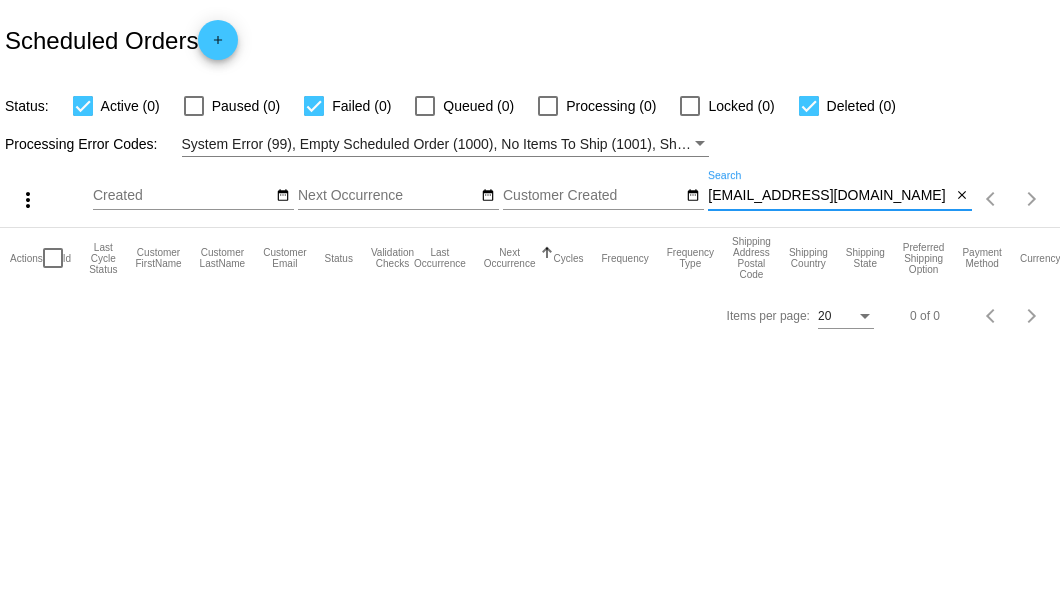 type on "[EMAIL_ADDRESS][DOMAIN_NAME]" 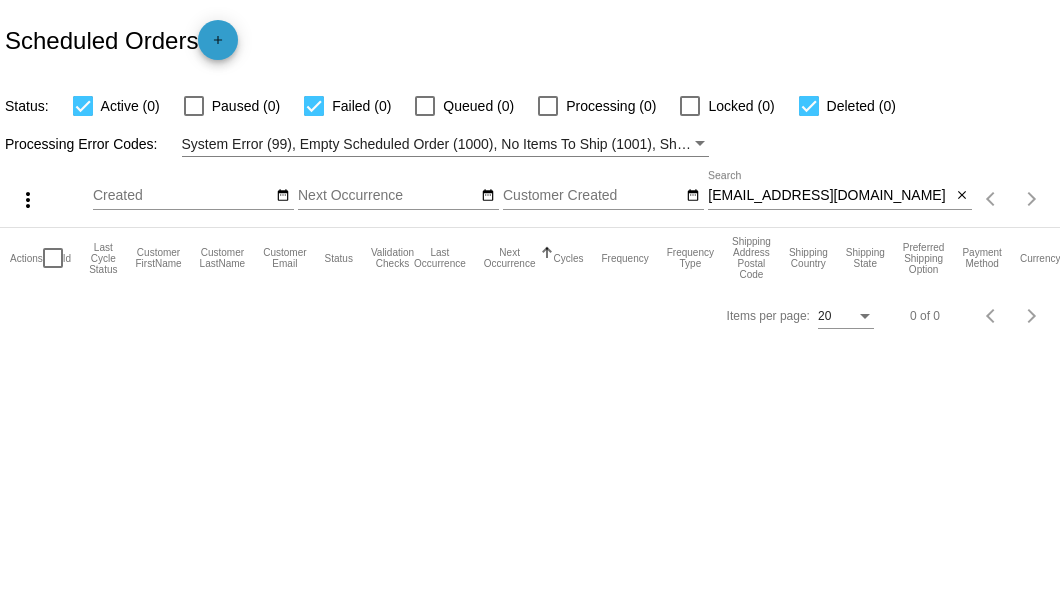 click on "add" 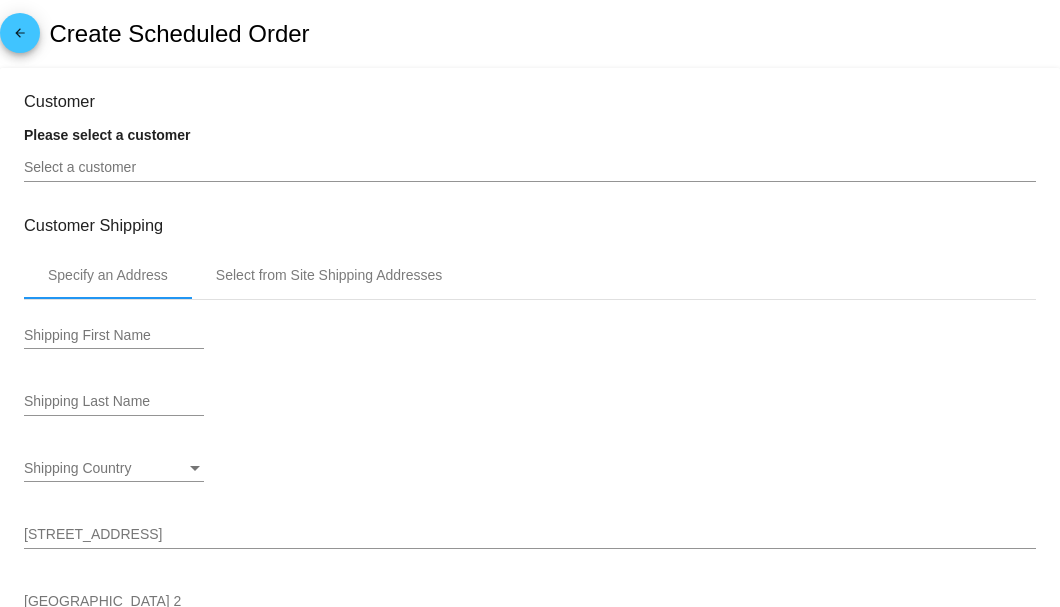 type on "[DATE]" 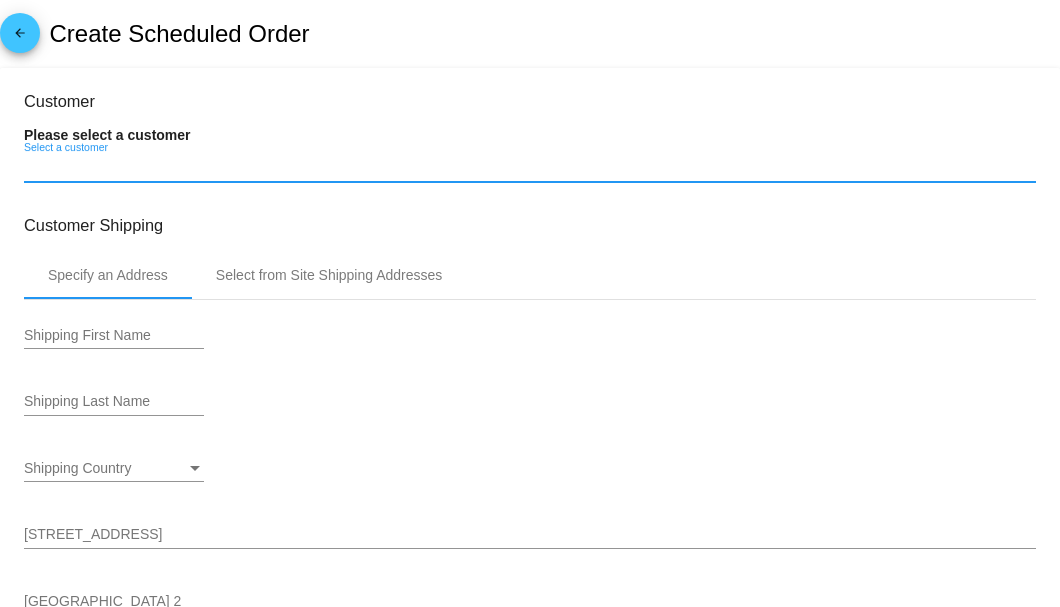 paste on "[EMAIL_ADDRESS][DOMAIN_NAME]" 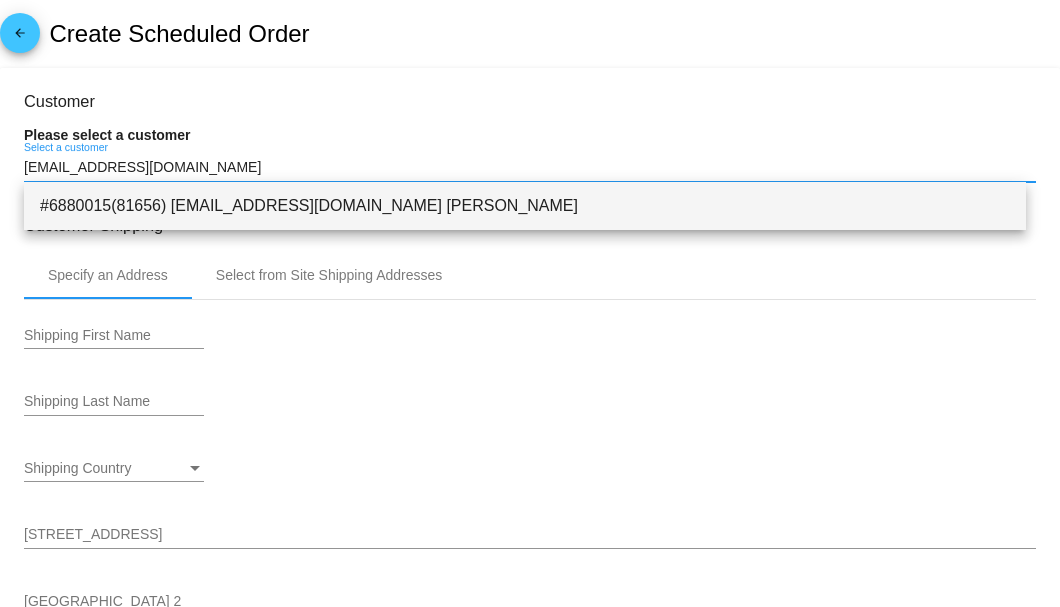 type on "[EMAIL_ADDRESS][DOMAIN_NAME]" 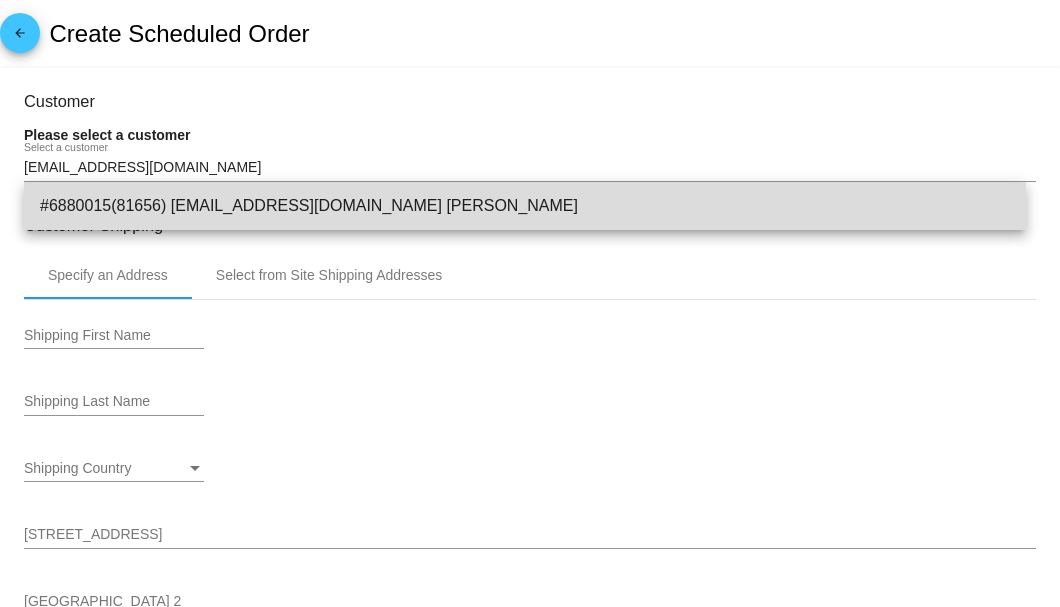 click on "#6880015(81656)
[EMAIL_ADDRESS][DOMAIN_NAME]
[PERSON_NAME]" at bounding box center [525, 206] 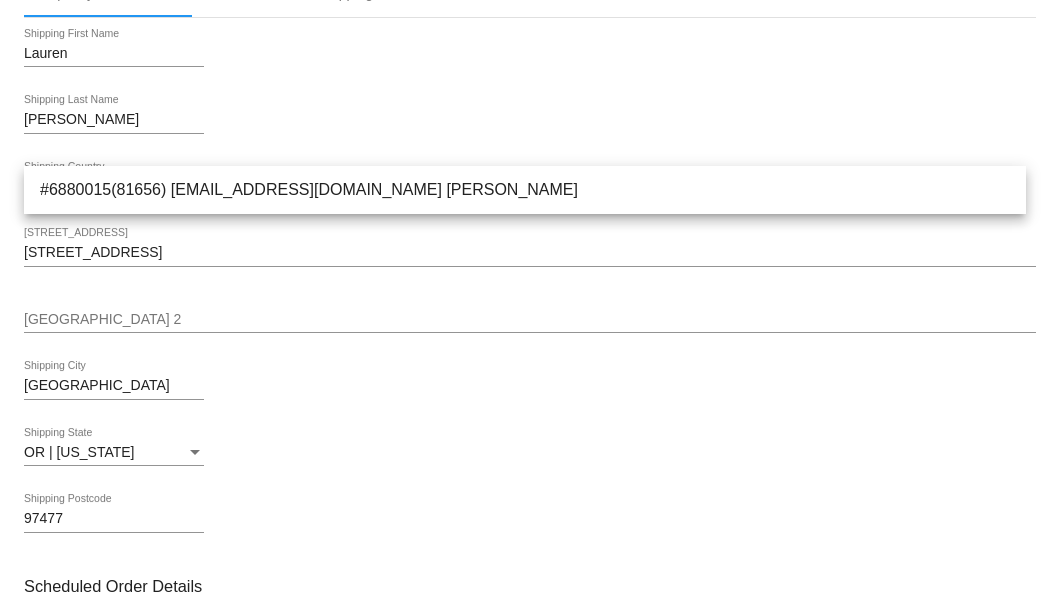 scroll, scrollTop: 466, scrollLeft: 0, axis: vertical 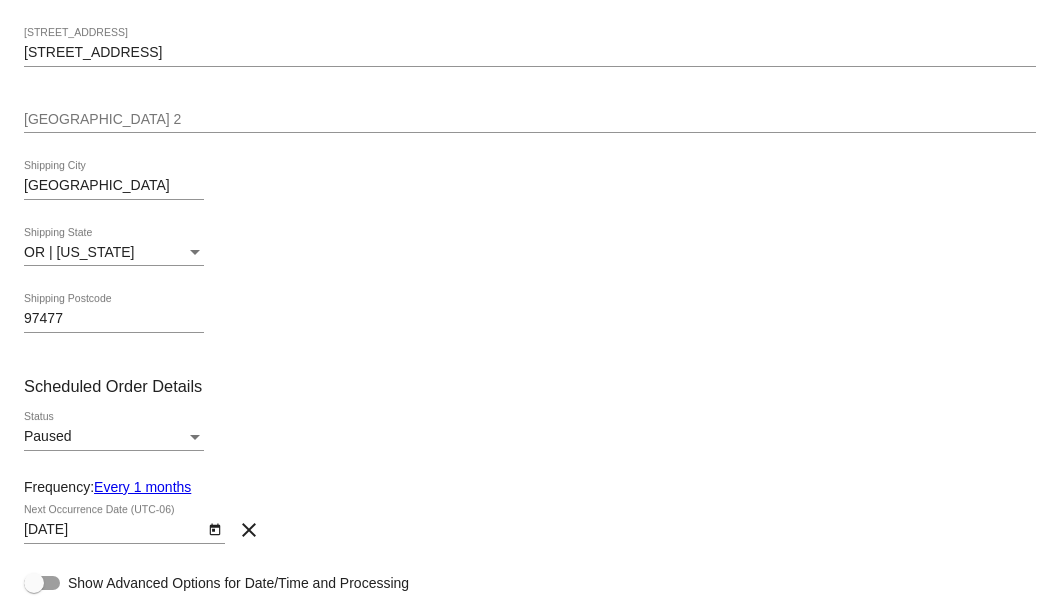 click on "Customer
6880015(81656):
Lauren
Gorton
Gorton6191@gmail.com
Select a customer
Customer Shipping
Specify an Address Select from Site Shipping Addresses
Lauren
Shipping First Name
Gorton
Shipping Last Name
US | USA
Shipping Country
1415 West Fairview DR
Shipping Street 1
Shipping Street 2
Springfield
Shipping City
OR | Oregon
Shipping State
97477
Shipping Postcode
Scheduled Order Details" 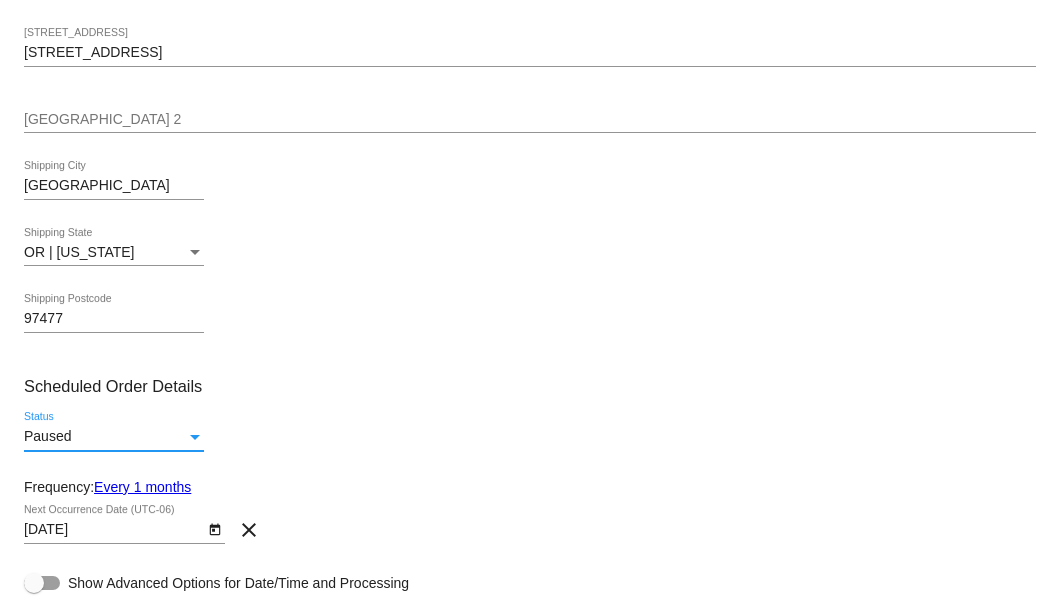 click at bounding box center [195, 437] 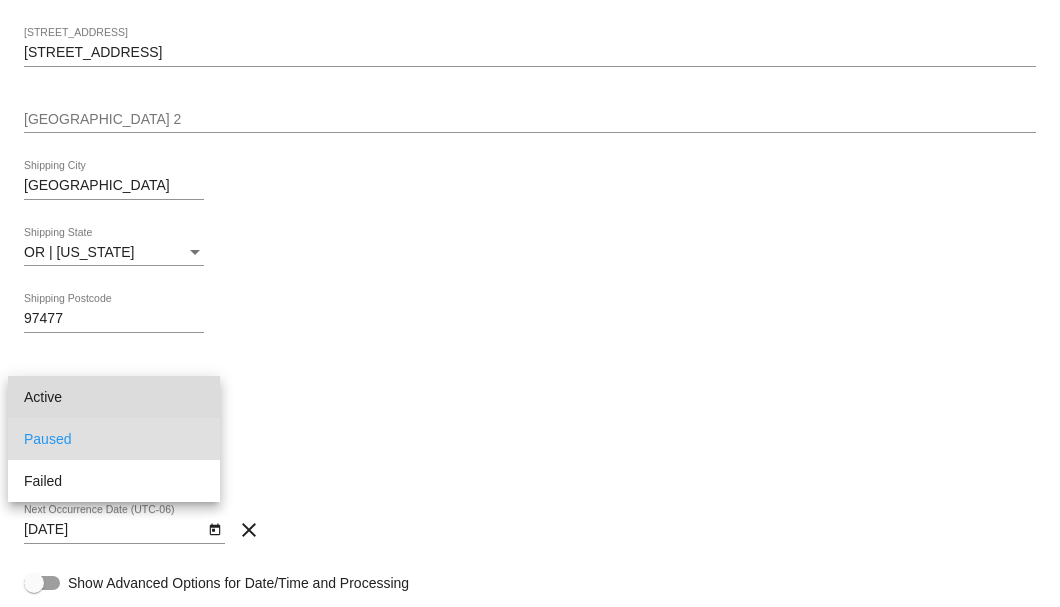 click on "Active" at bounding box center [114, 397] 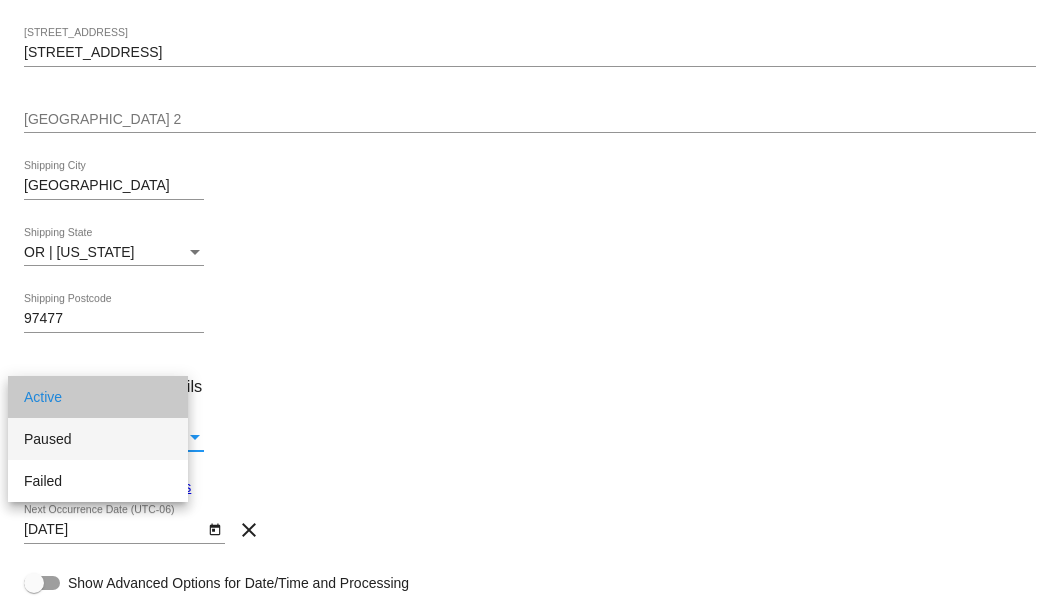 scroll, scrollTop: 733, scrollLeft: 0, axis: vertical 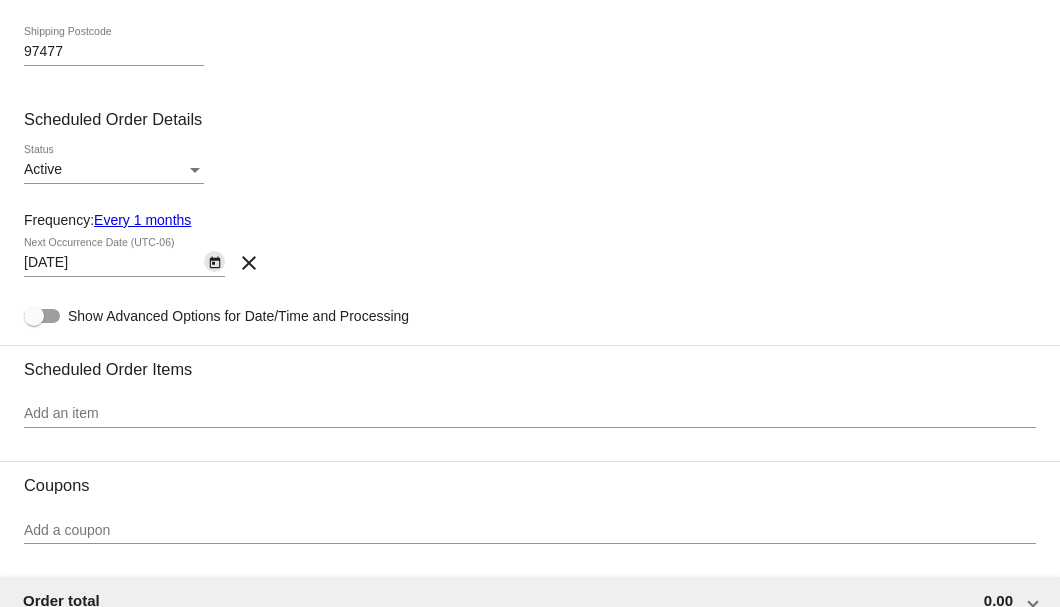 click 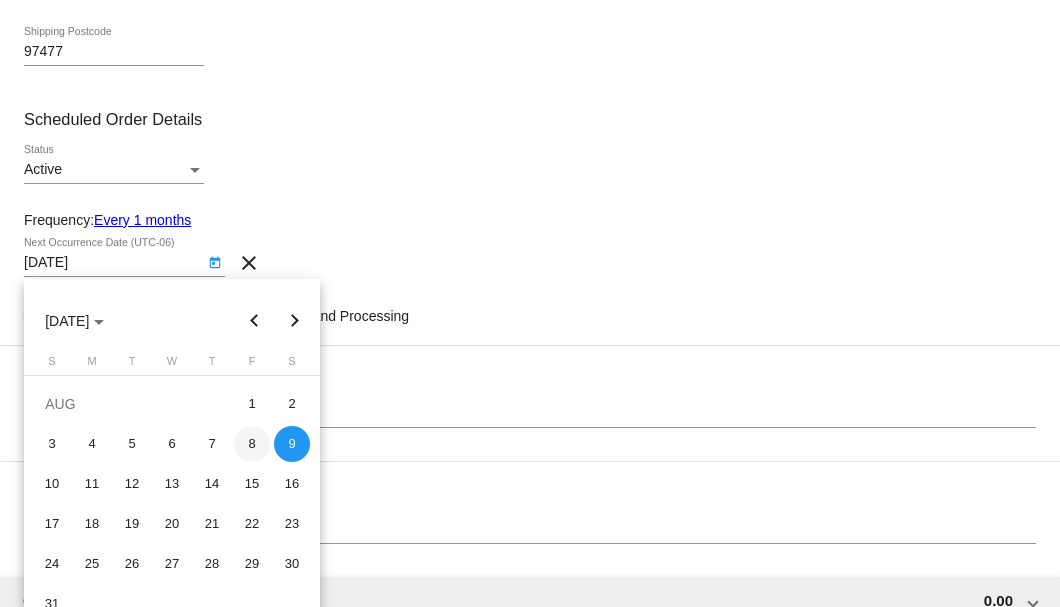 click on "8" at bounding box center (252, 444) 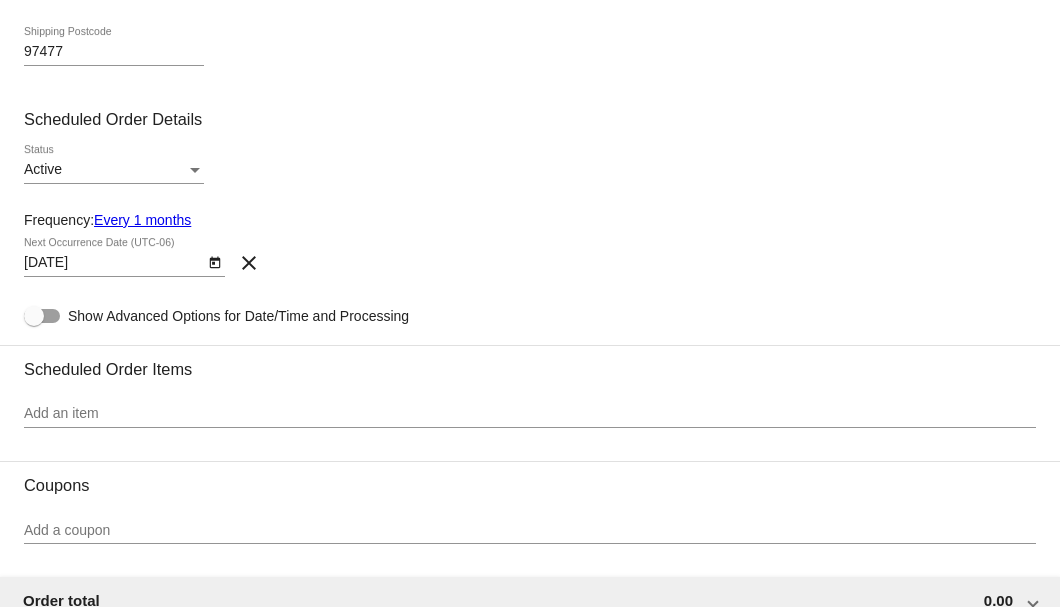 click 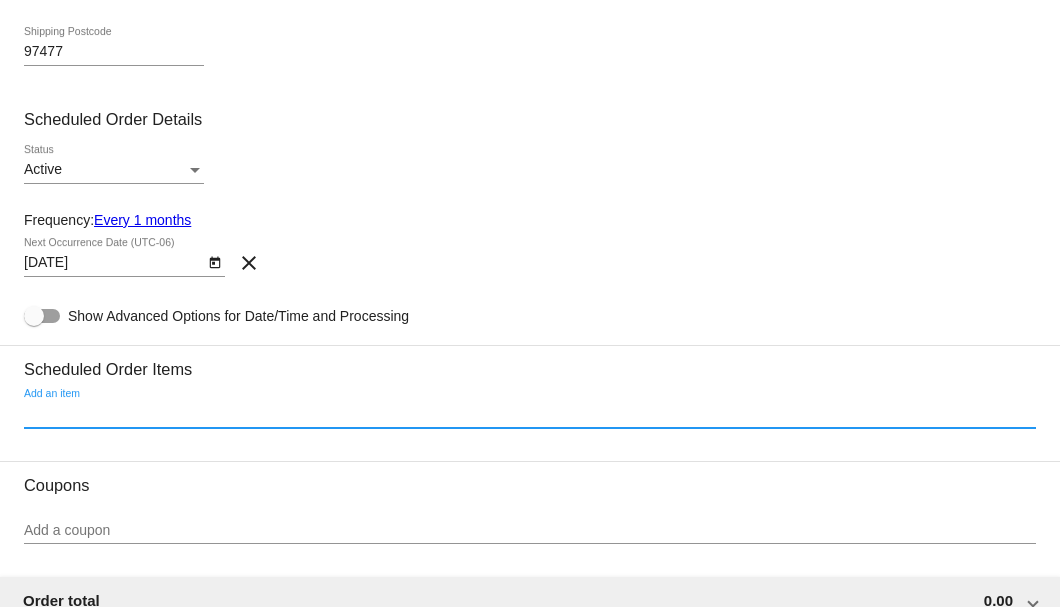 click on "Add an item" at bounding box center (530, 414) 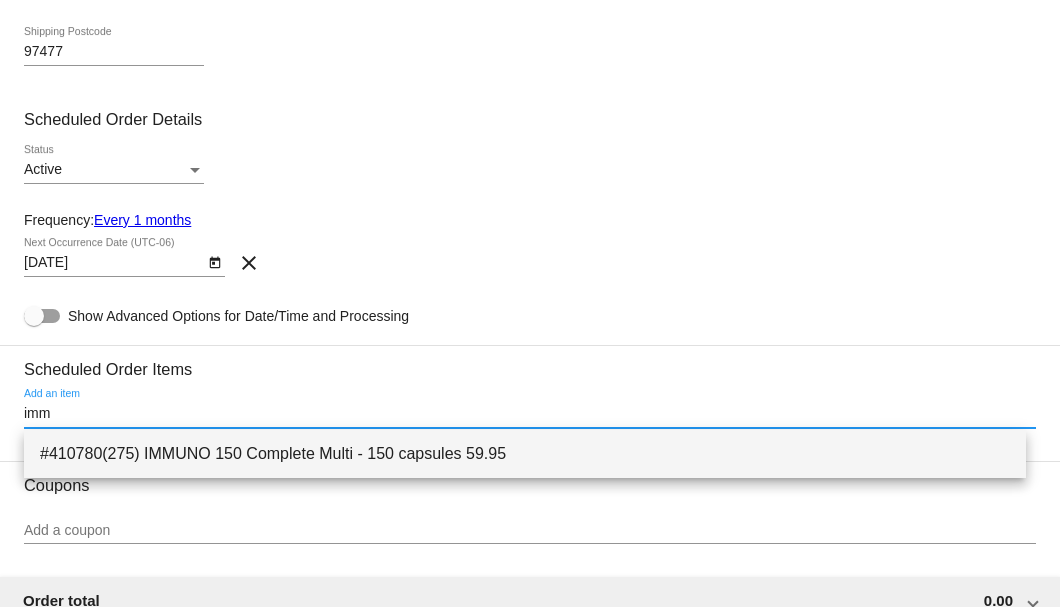 type on "imm" 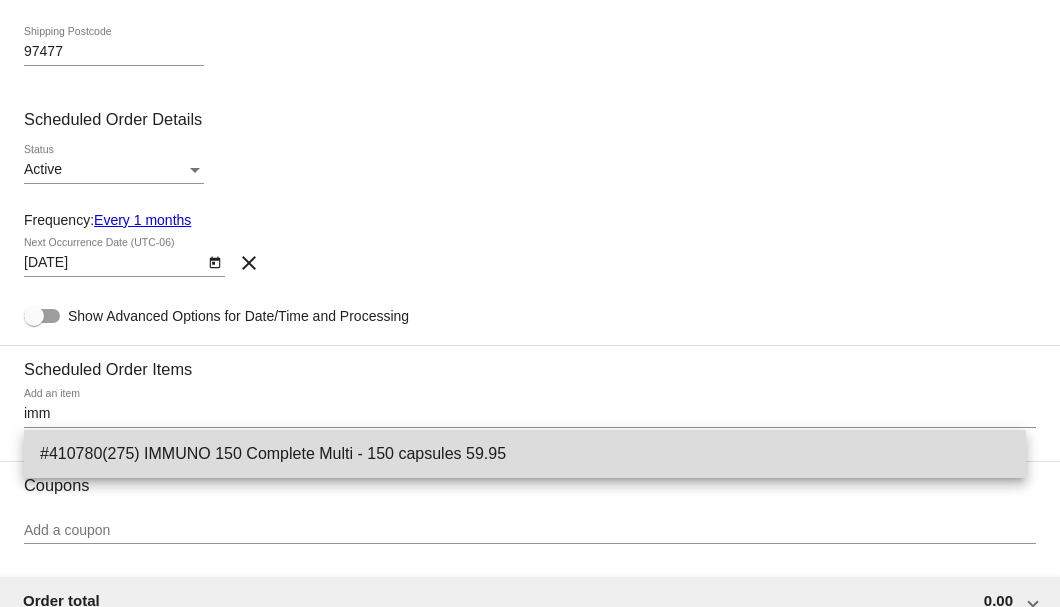 click on "#410780(275)
IMMUNO 150 Complete Multi - 150 capsules
59.95" at bounding box center (525, 454) 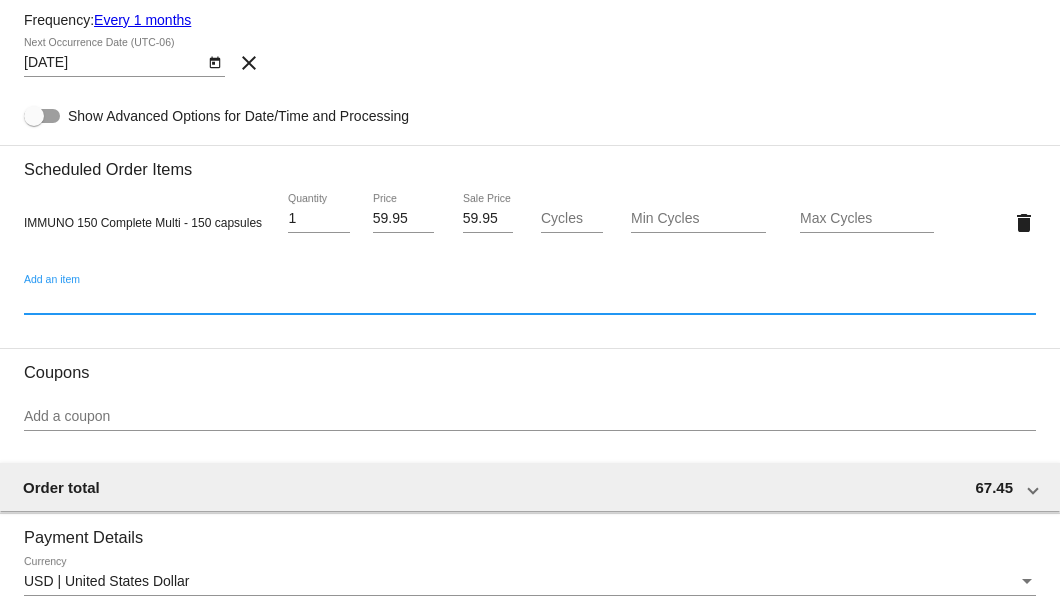 scroll, scrollTop: 1133, scrollLeft: 0, axis: vertical 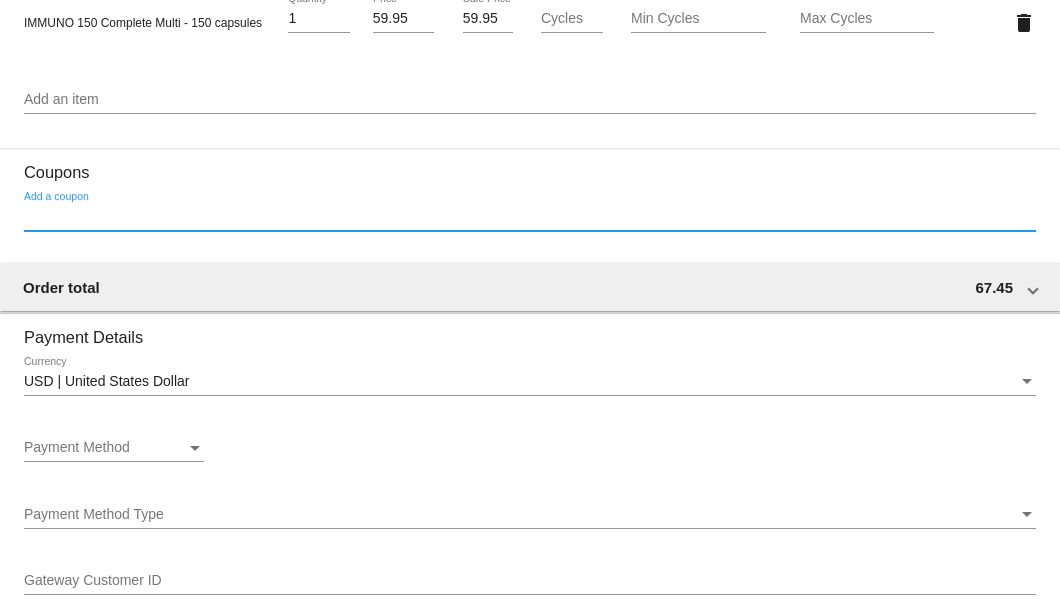 click on "Add a coupon" at bounding box center (530, 217) 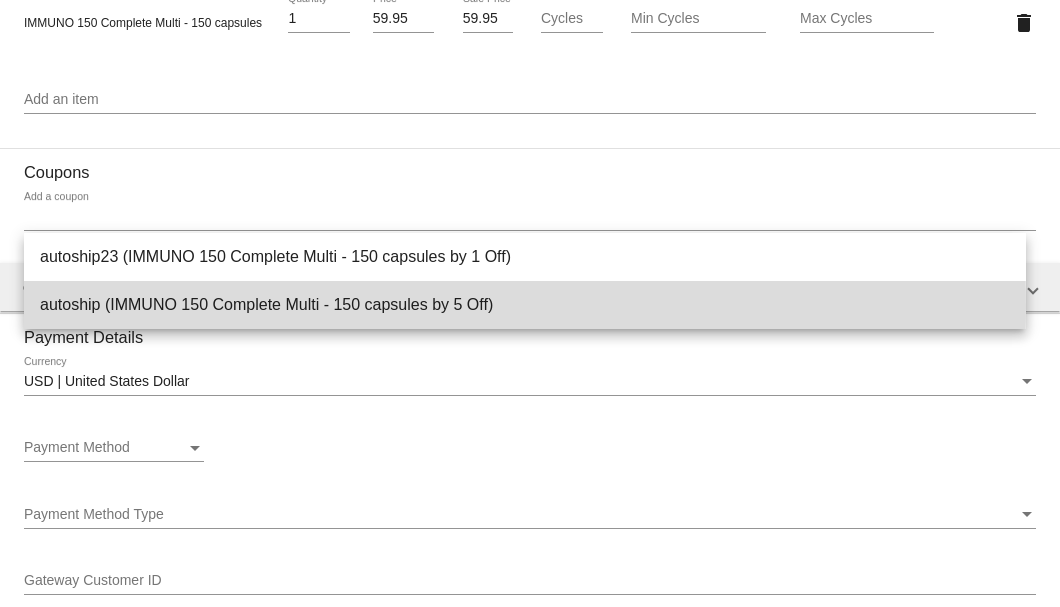 click on "autoship (IMMUNO 150 Complete Multi - 150 capsules by 5 Off)" at bounding box center (525, 305) 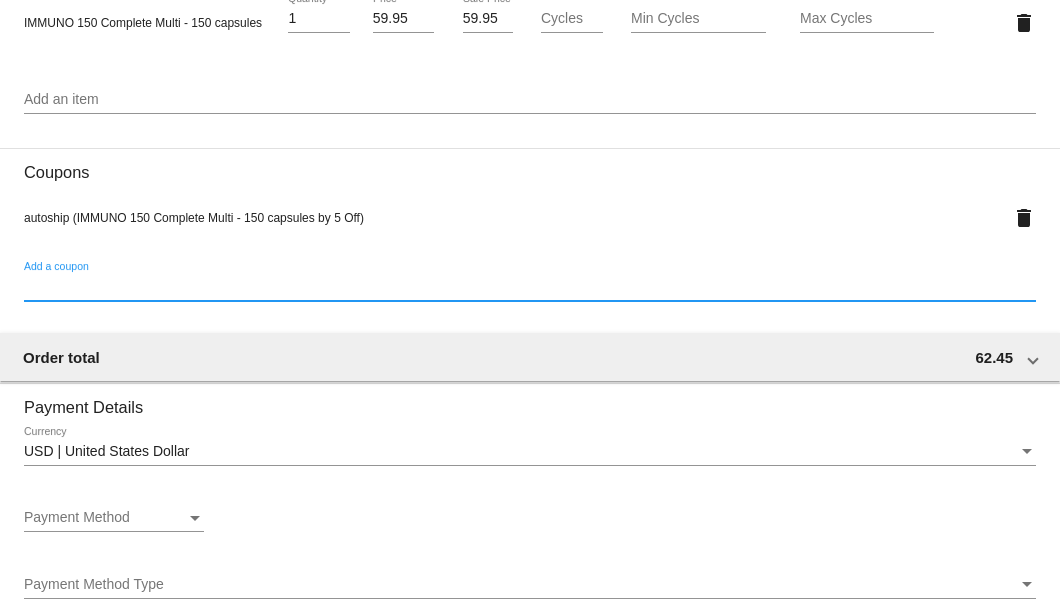 scroll, scrollTop: 1400, scrollLeft: 0, axis: vertical 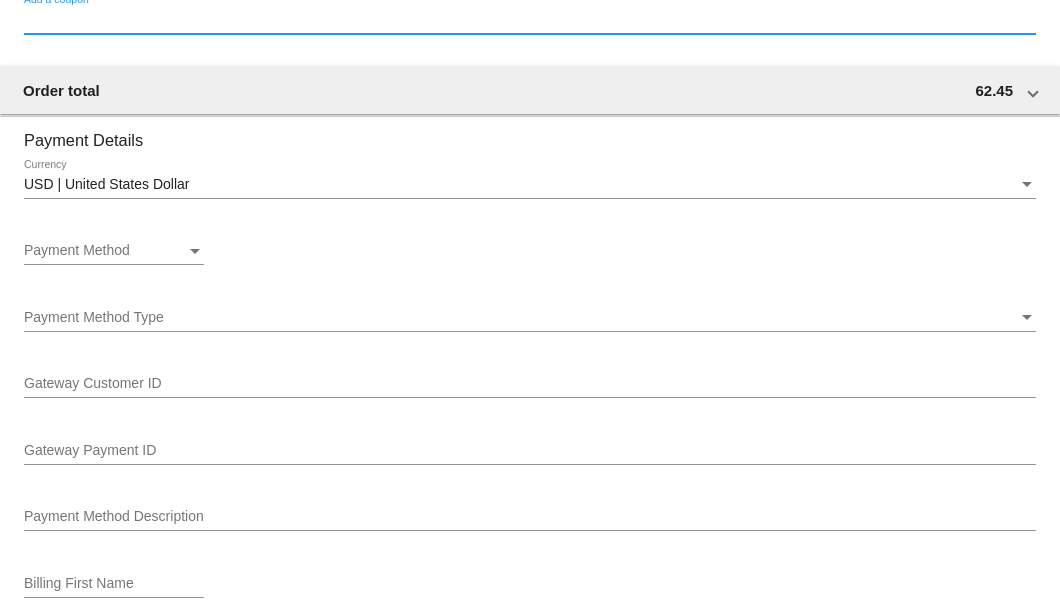 click on "Payment Method
Payment Method" 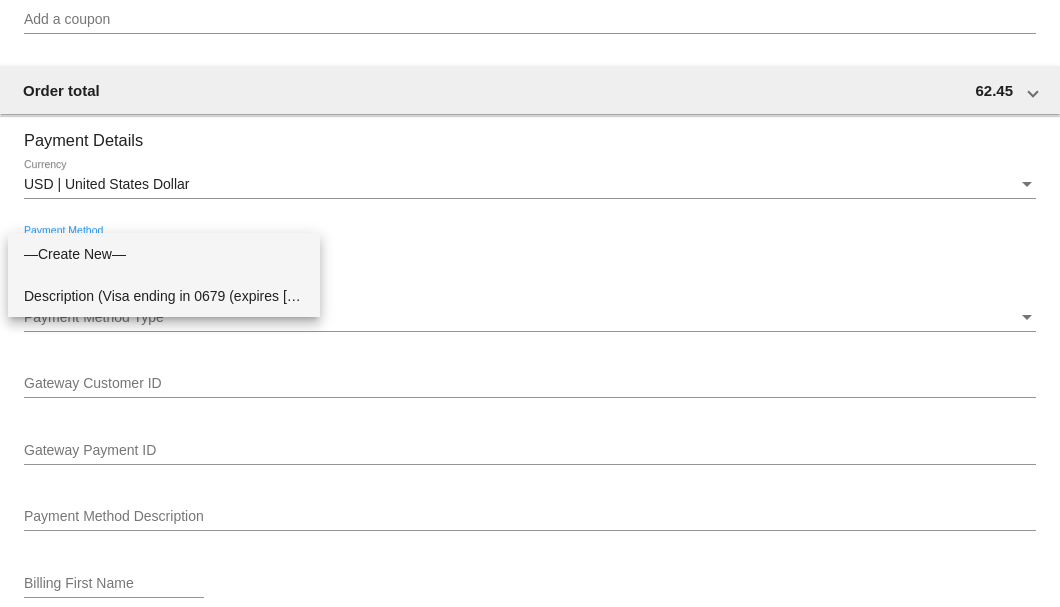 click on "Description (Visa ending in 0679 (expires 07/26)) GatewayCustomerId (760922517)
GatewayPaymentId (1311406763)" at bounding box center [164, 296] 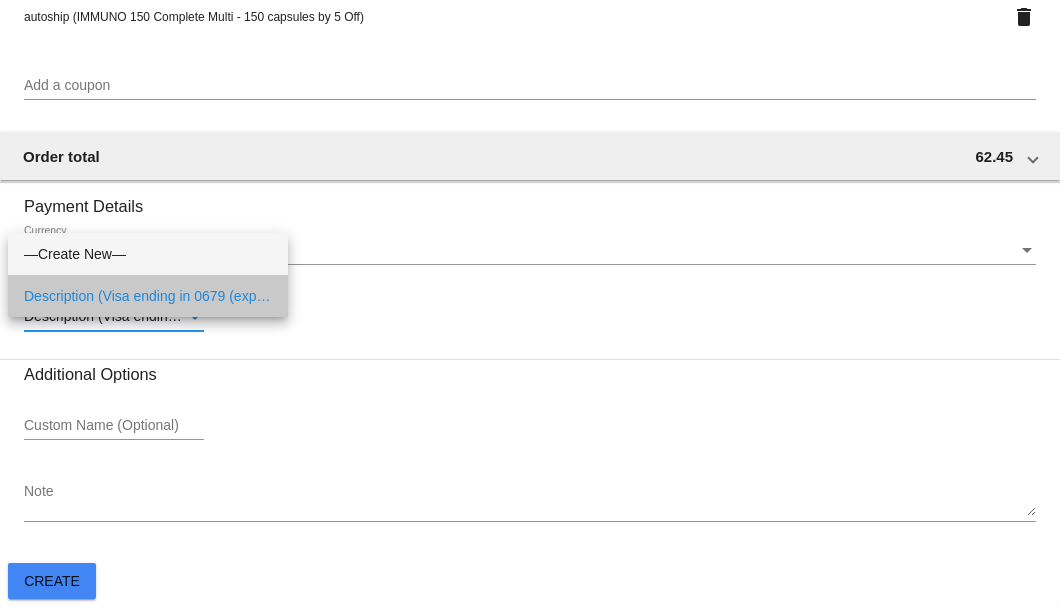 scroll, scrollTop: 1337, scrollLeft: 0, axis: vertical 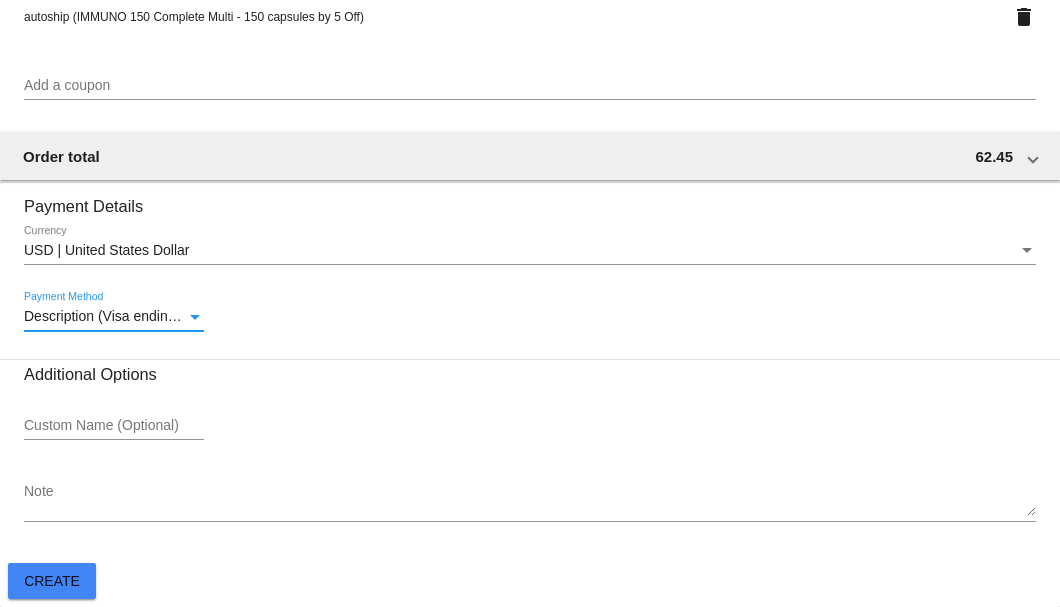 click on "Note" at bounding box center (530, 500) 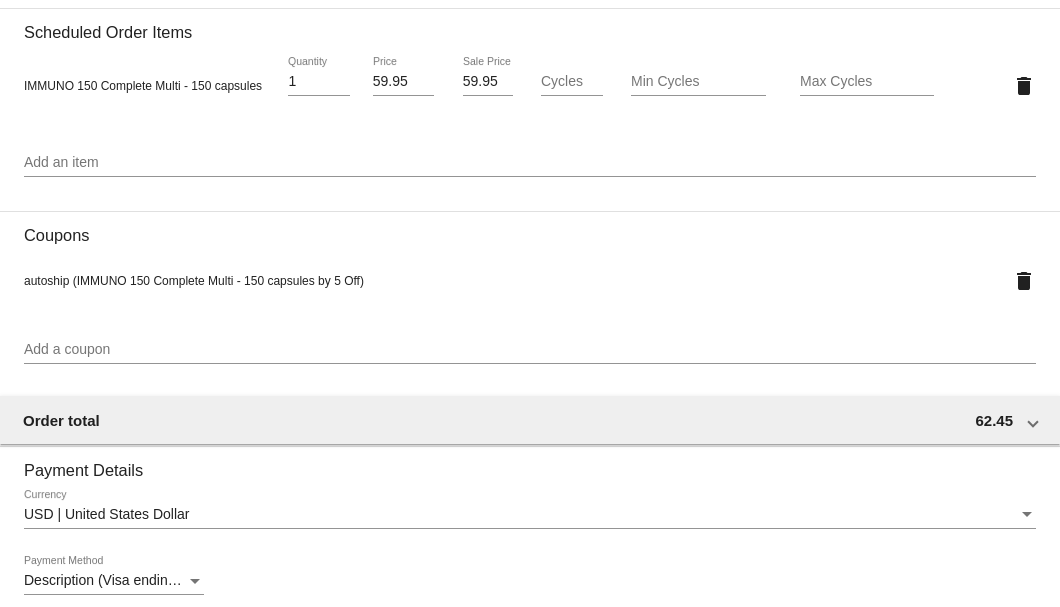 scroll, scrollTop: 1337, scrollLeft: 0, axis: vertical 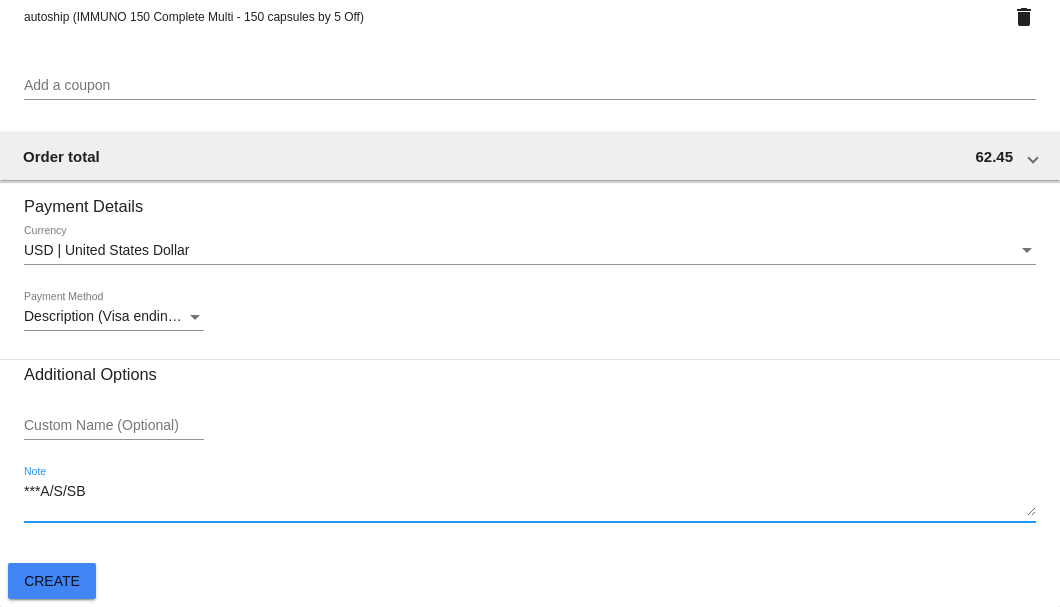type on "***A/S/SB" 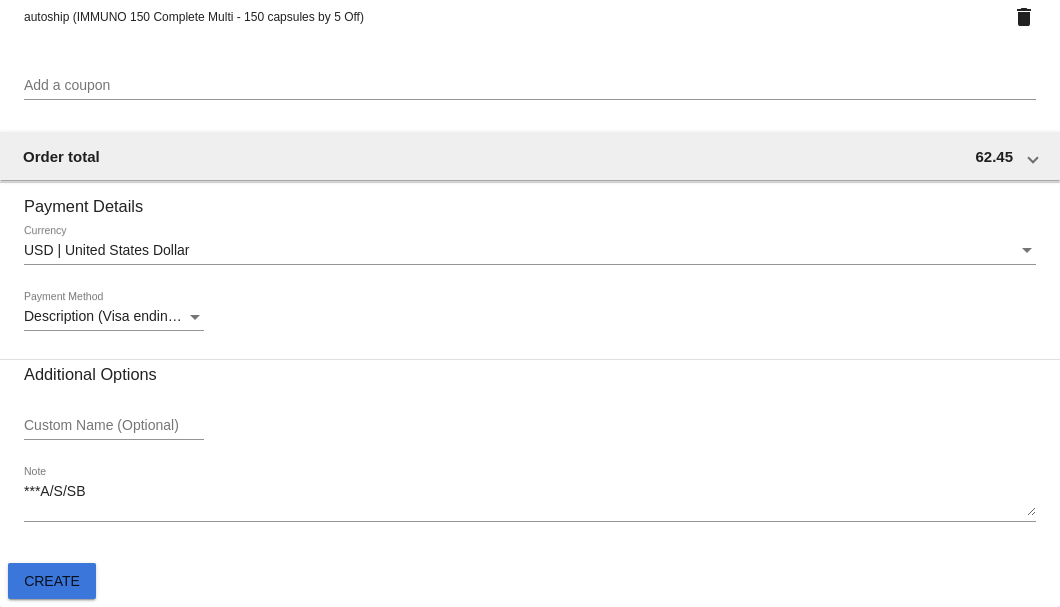 click on "Create" 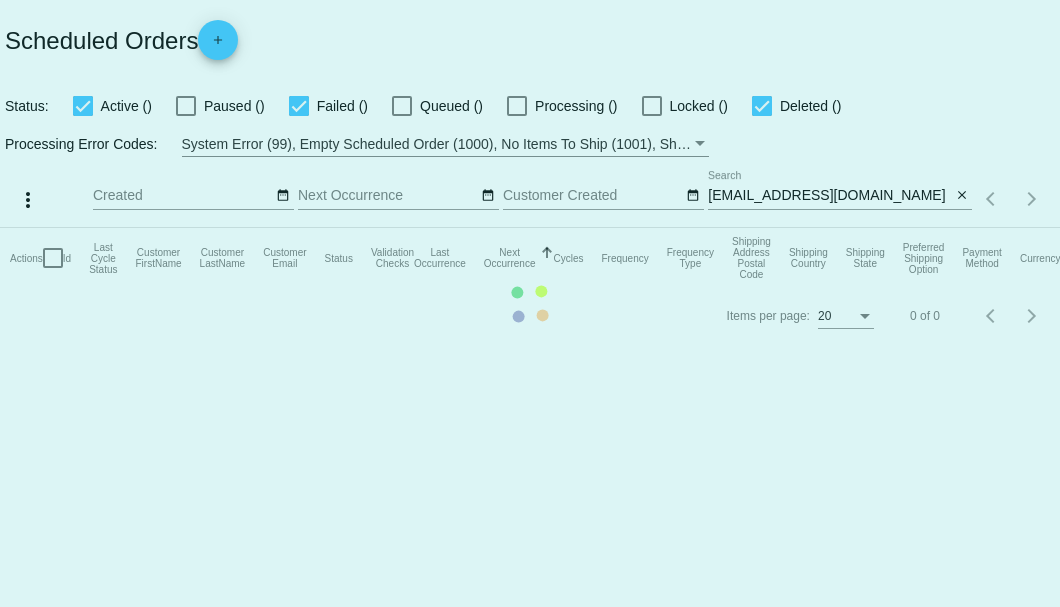 scroll, scrollTop: 0, scrollLeft: 0, axis: both 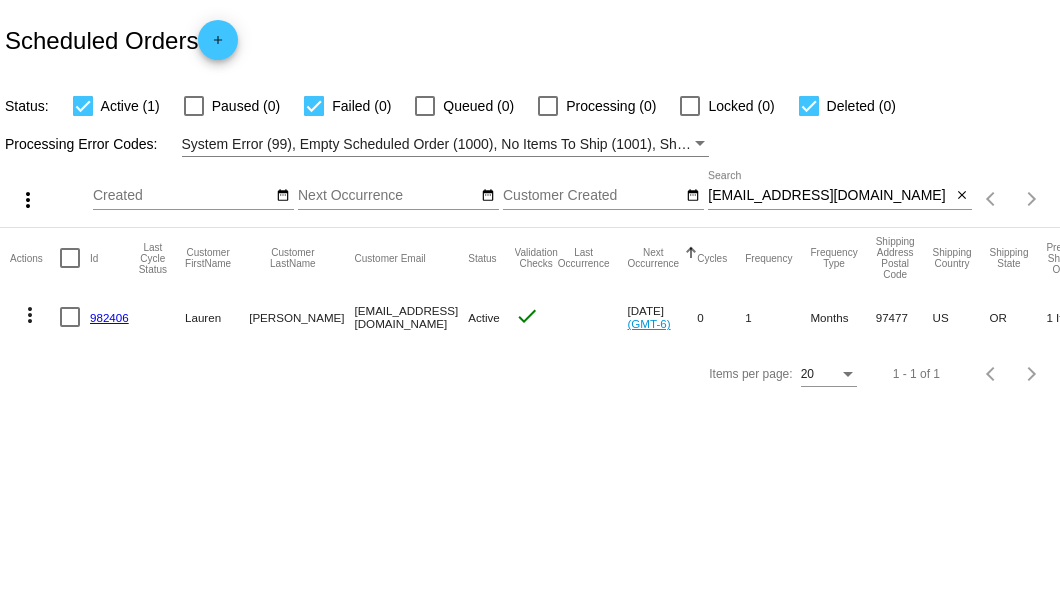 click on "gorton6191@gmail.com" at bounding box center [829, 196] 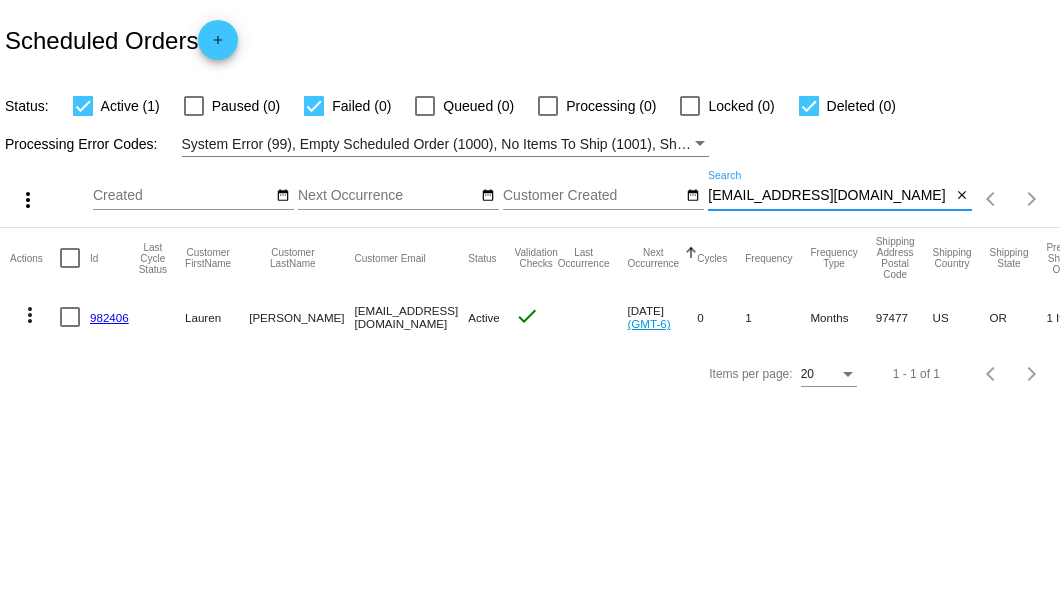 click on "gorton6191@gmail.com" at bounding box center [829, 196] 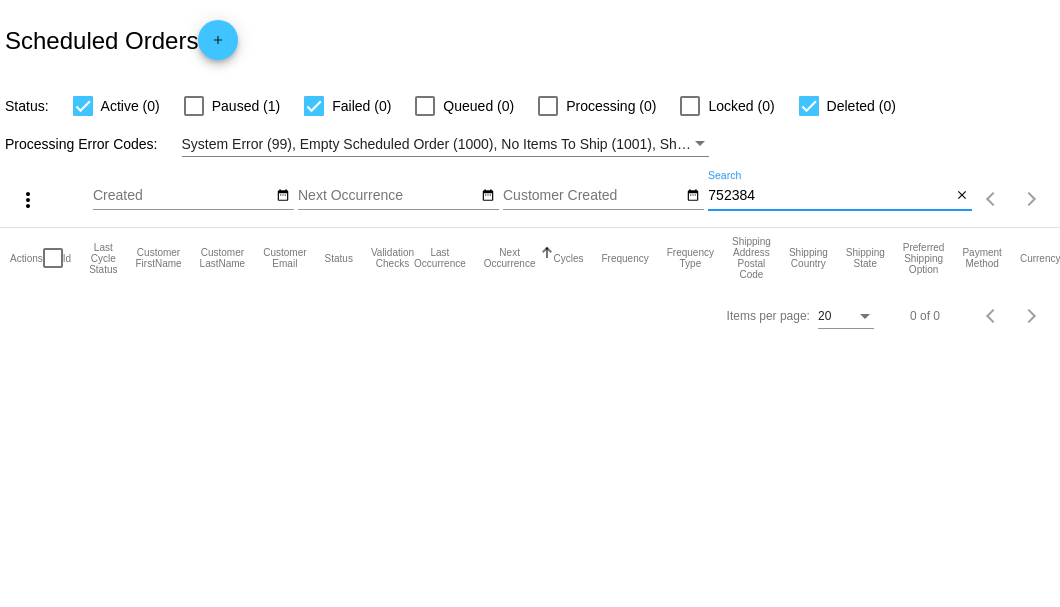 type on "752384" 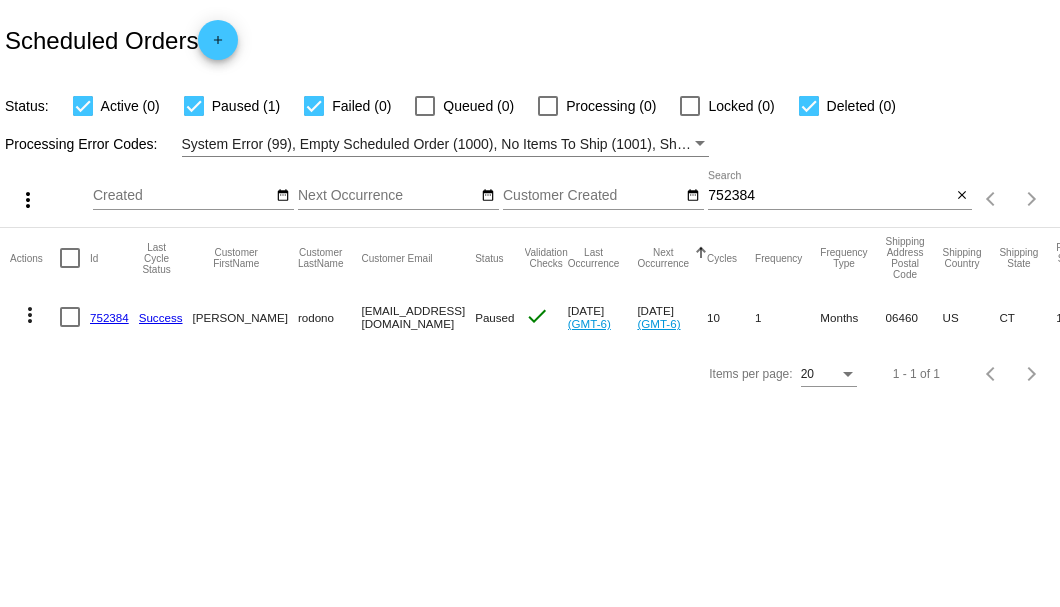 click on "752384" 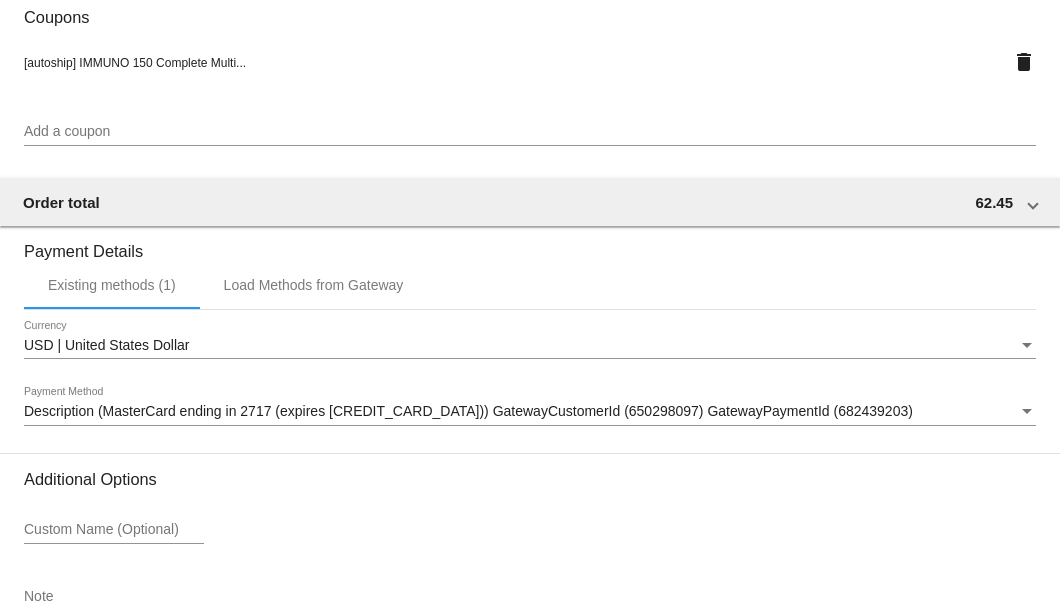 scroll, scrollTop: 1930, scrollLeft: 0, axis: vertical 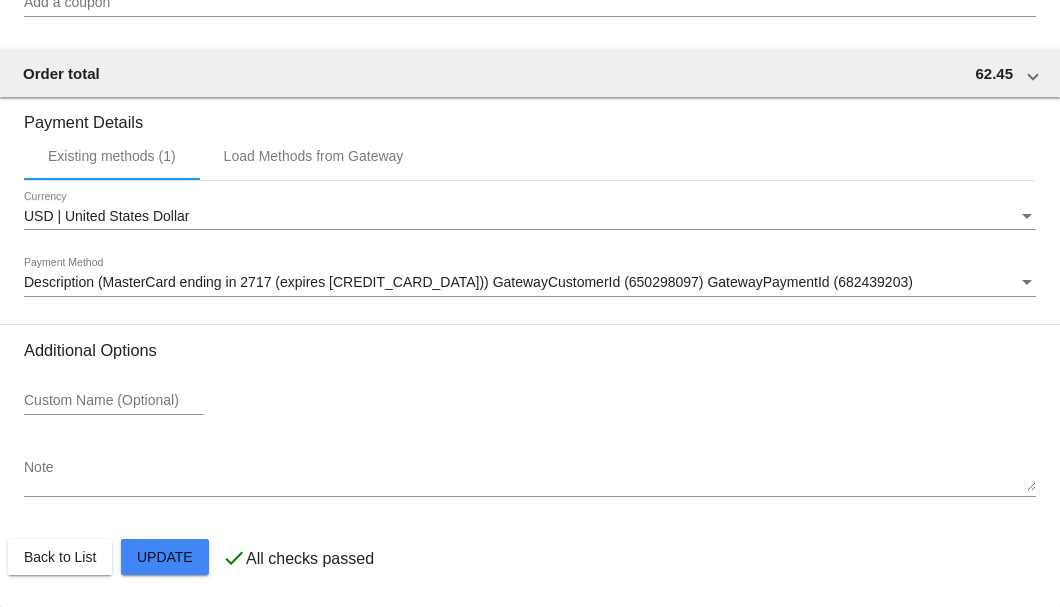 click on "Note" at bounding box center [530, 476] 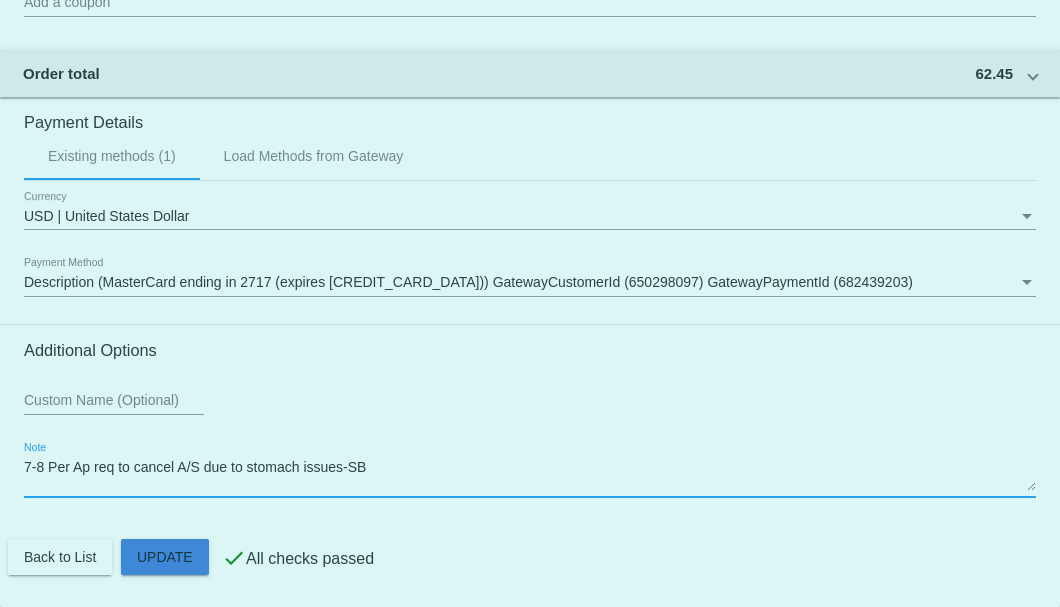 click on "Customer
3580516: anthony rodono
anthonyrodono1@aol.com
Customer Shipping
Enter Shipping Address Select A Saved Address (0)
Anthony
Shipping First Name
Rodono
Shipping Last Name
US | USA
Shipping Country
16 Indian River Rd
Shipping Street 1
Shipping Street 2
Milford
Shipping City
CT | Connecticut
Shipping State
06460
Shipping Postcode
Scheduled Order Details
Frequency:
Every 1 months
Paused
Status" 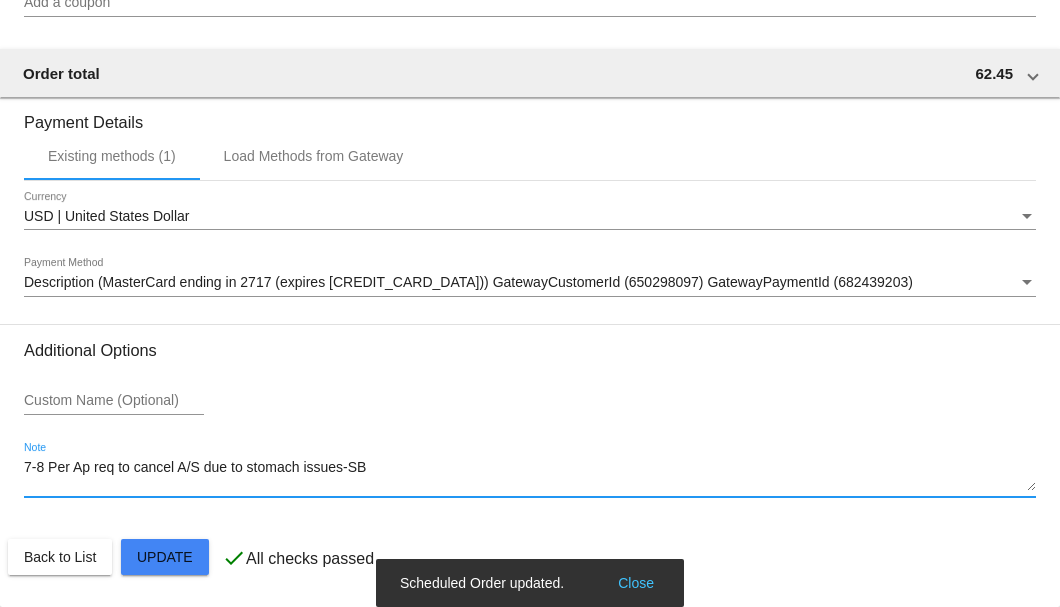 type on "7-8 Per Ap req to cancel A/S due to stomach issues-SB" 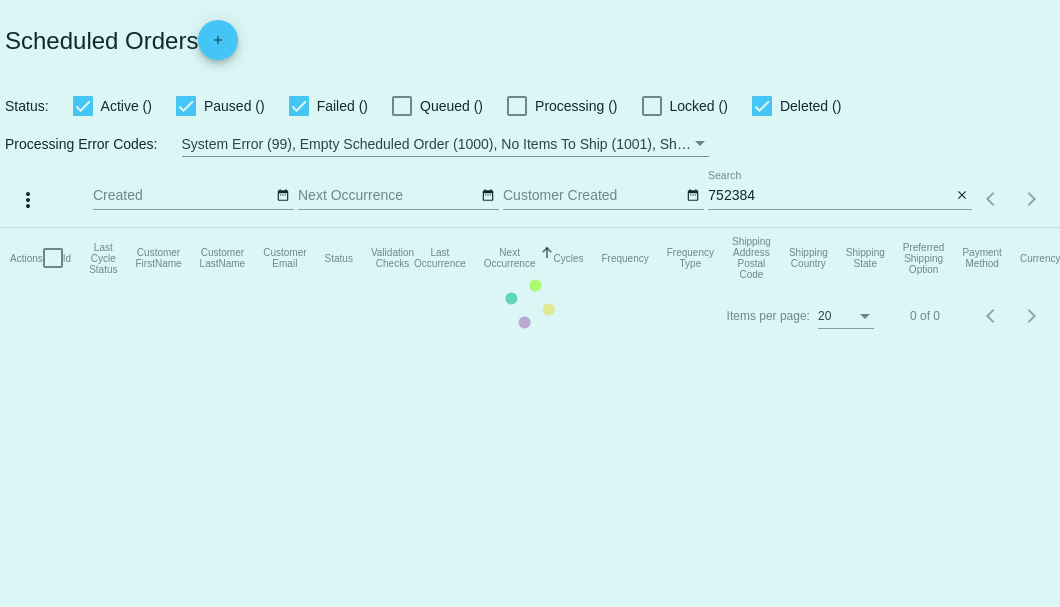 scroll, scrollTop: 0, scrollLeft: 0, axis: both 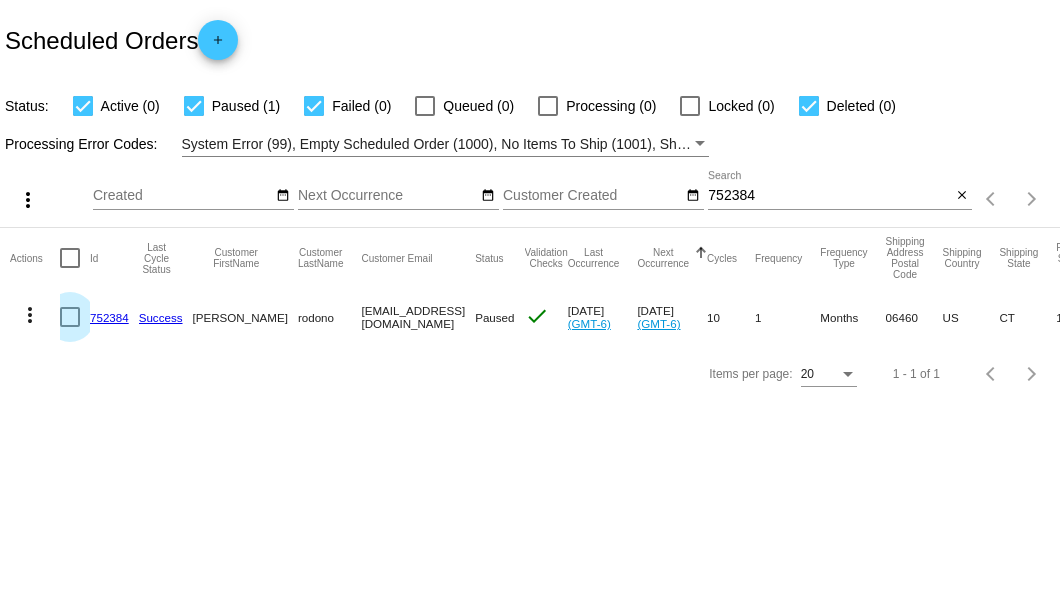 click at bounding box center [70, 317] 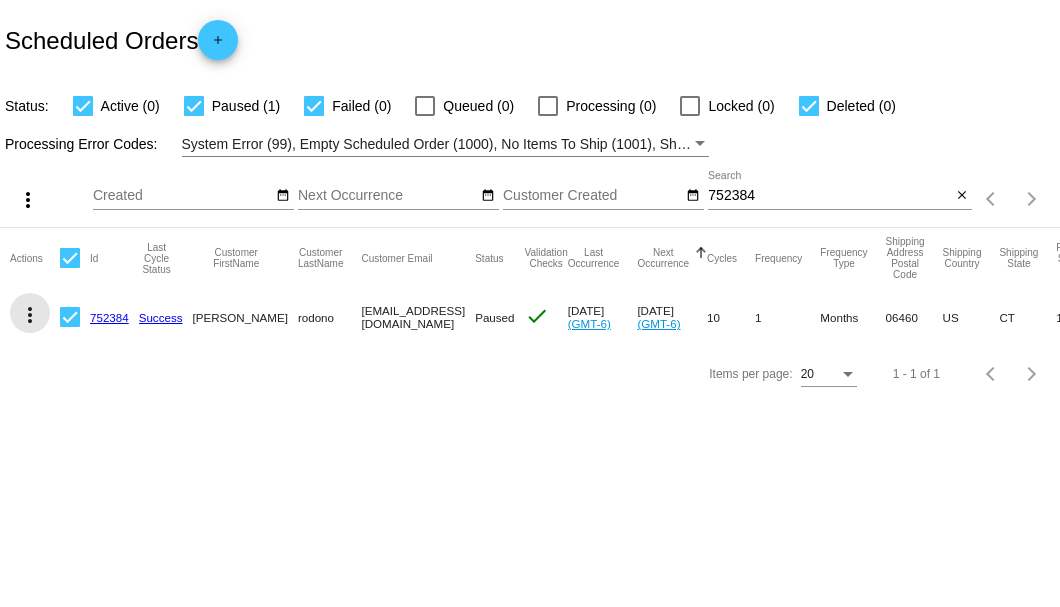 click on "more_vert" 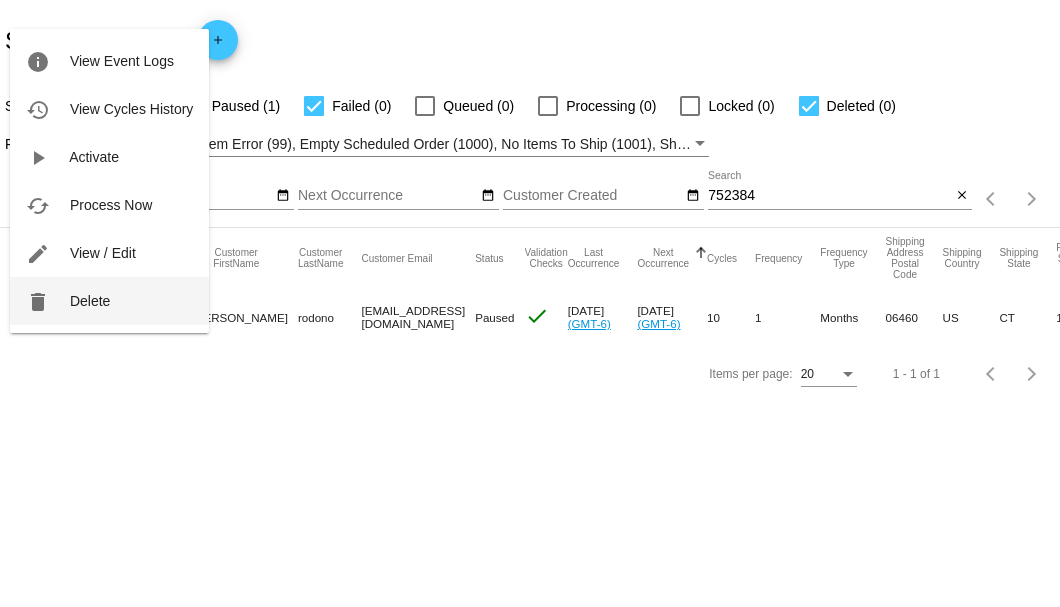 click on "delete
Delete" at bounding box center [109, 301] 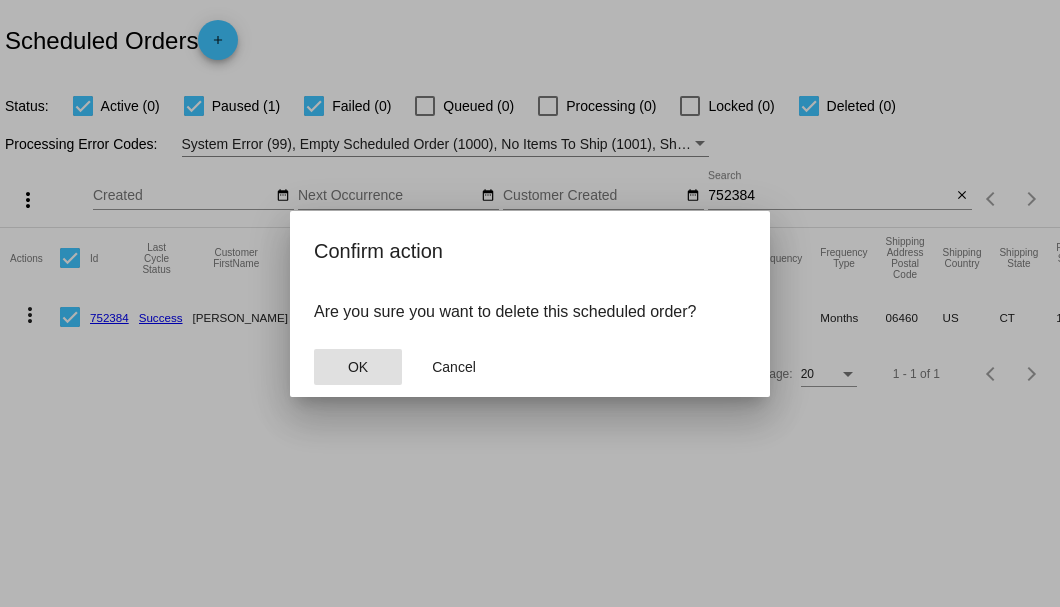 click on "OK" 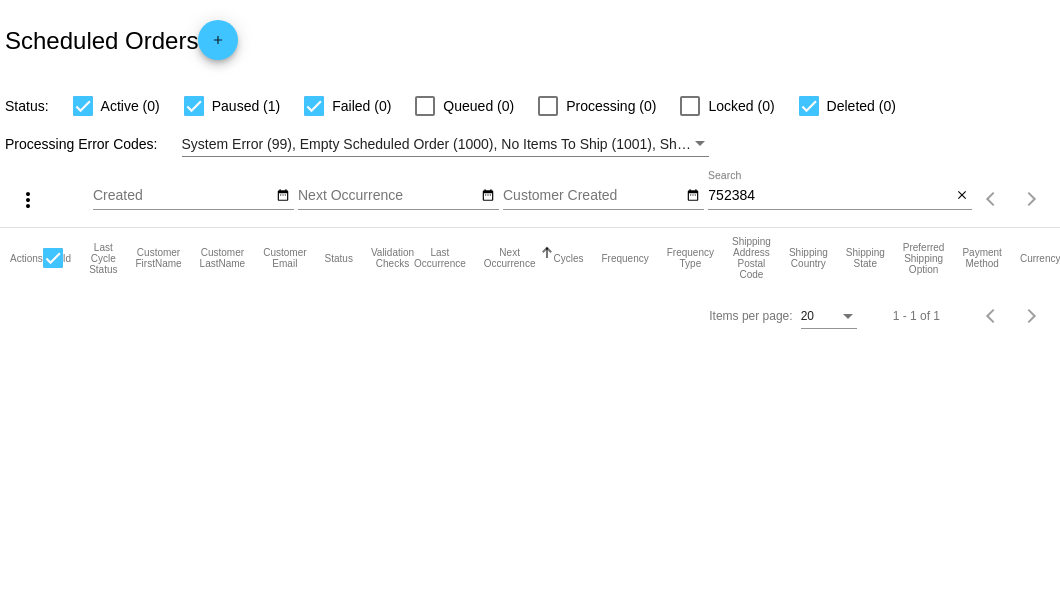 click on "752384" at bounding box center [829, 196] 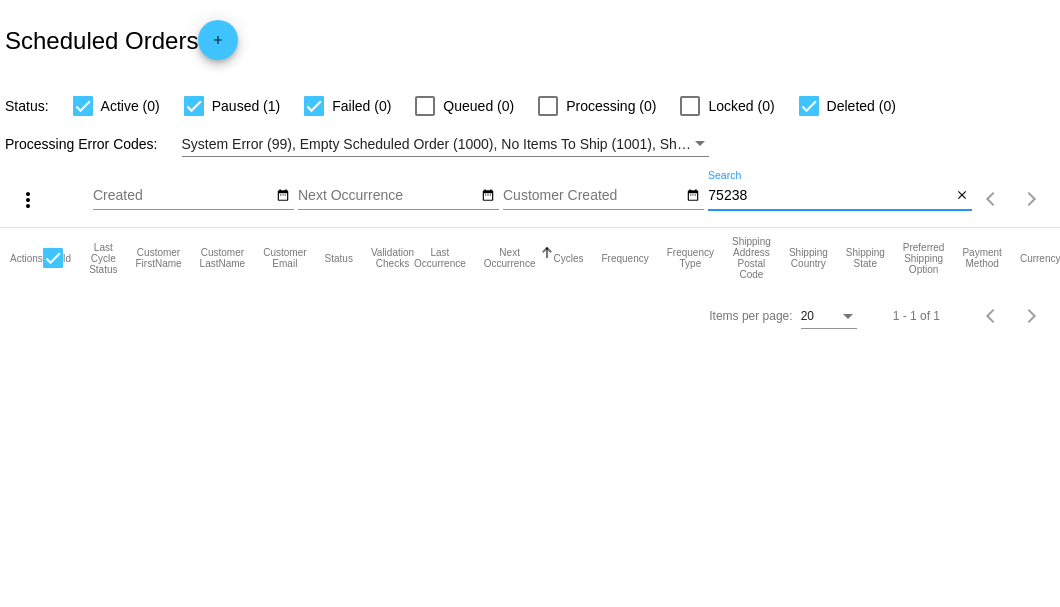 type on "752384" 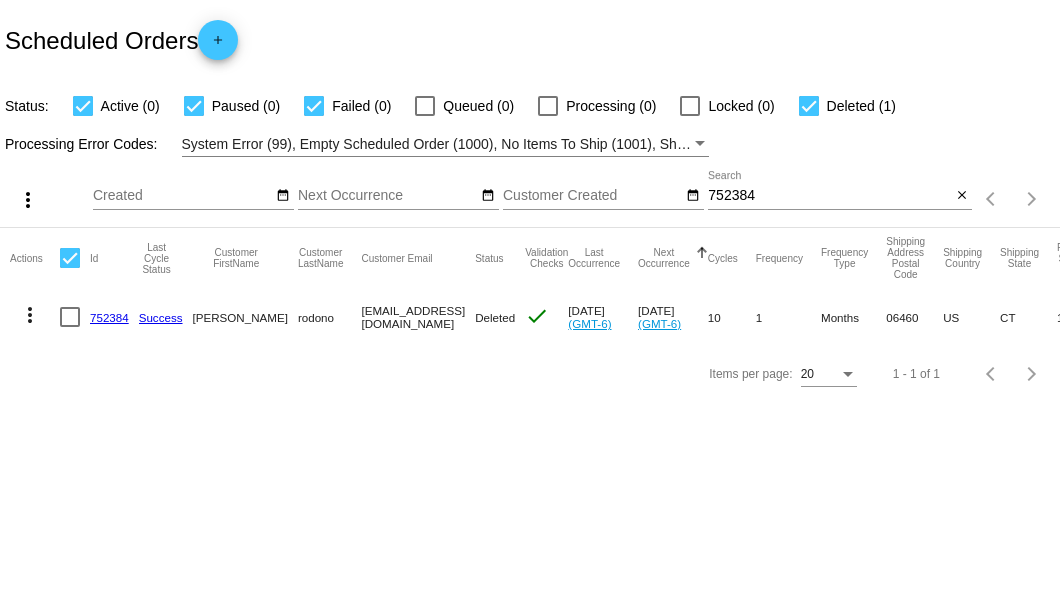 drag, startPoint x: 318, startPoint y: 306, endPoint x: 464, endPoint y: 319, distance: 146.57762 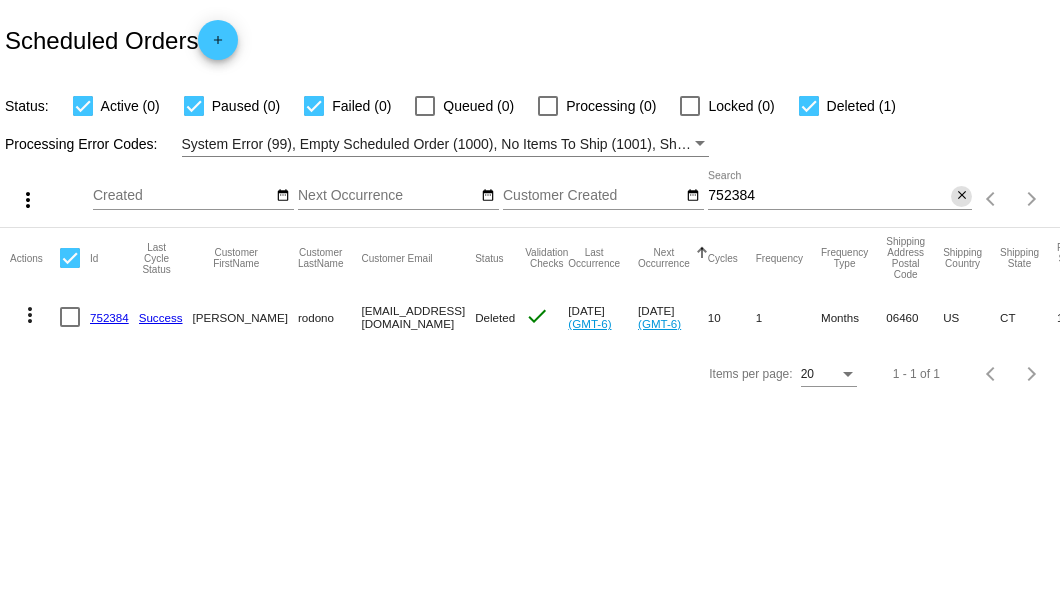 click on "close" 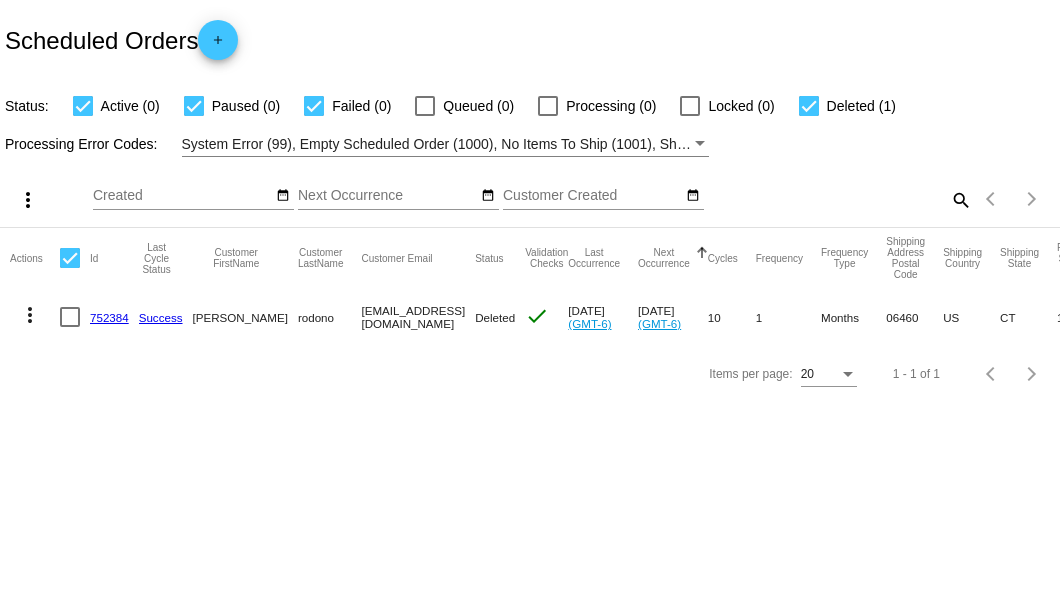 click at bounding box center (809, 106) 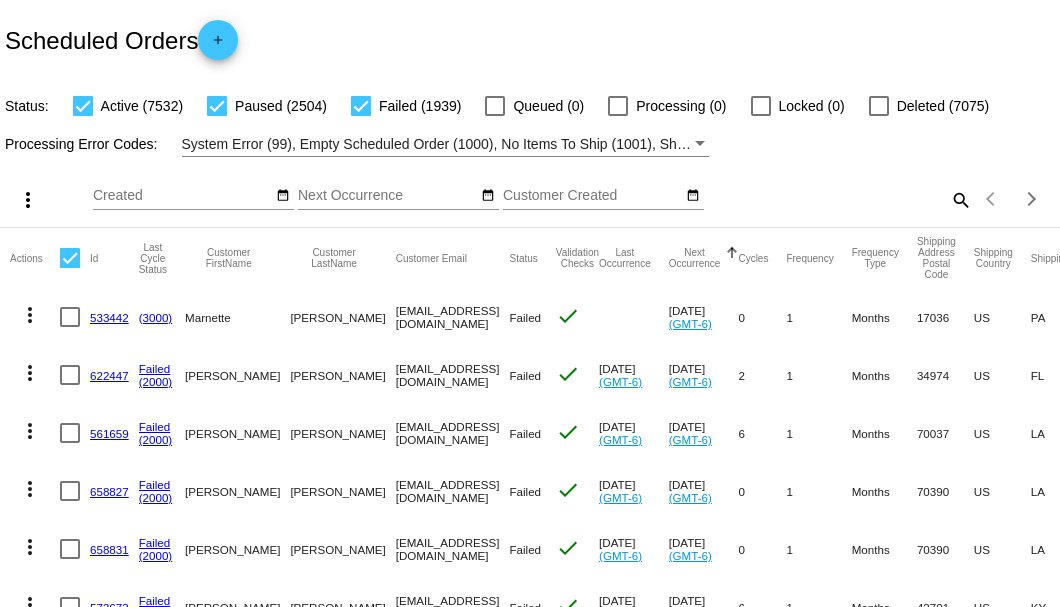 click on "search" 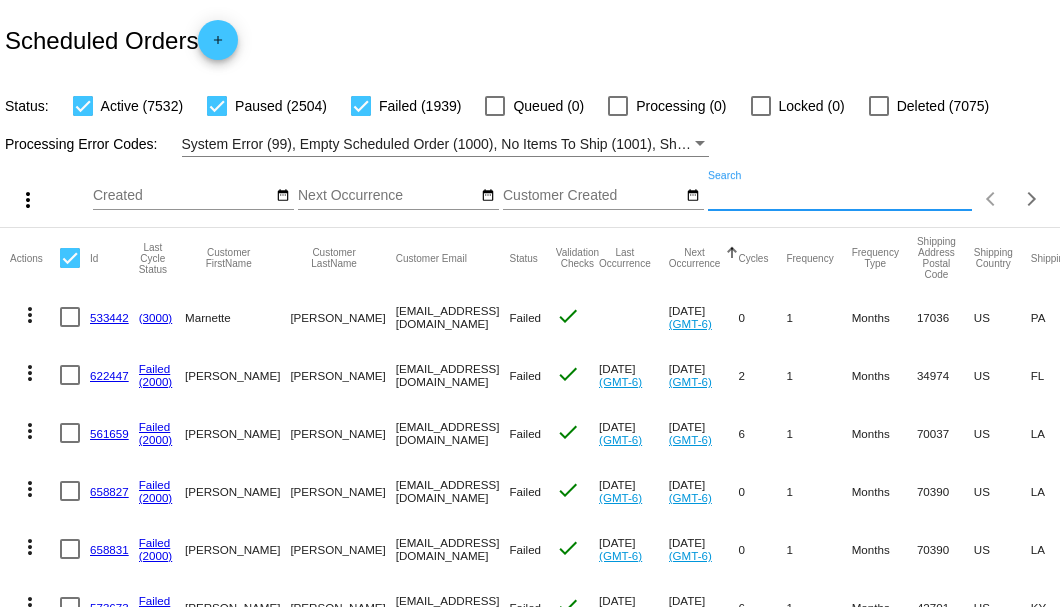 click on "Search" at bounding box center (840, 196) 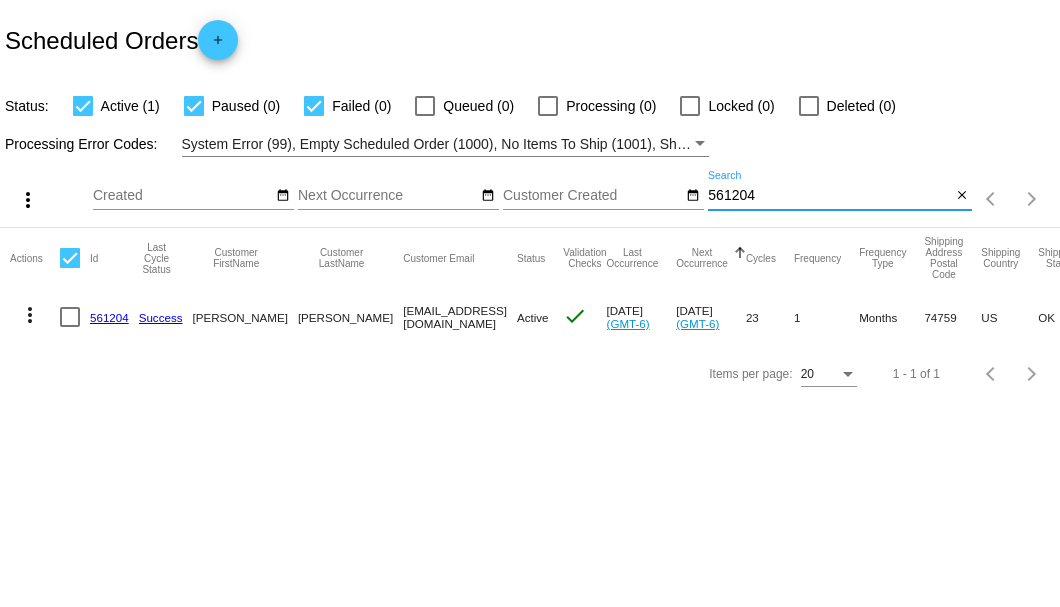 type on "561204" 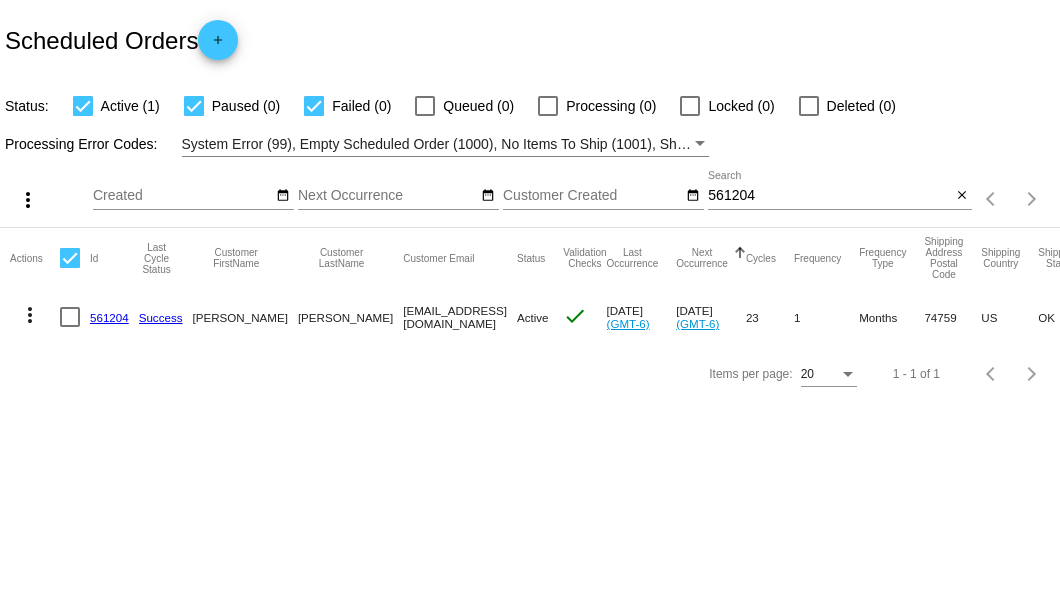 click on "561204" 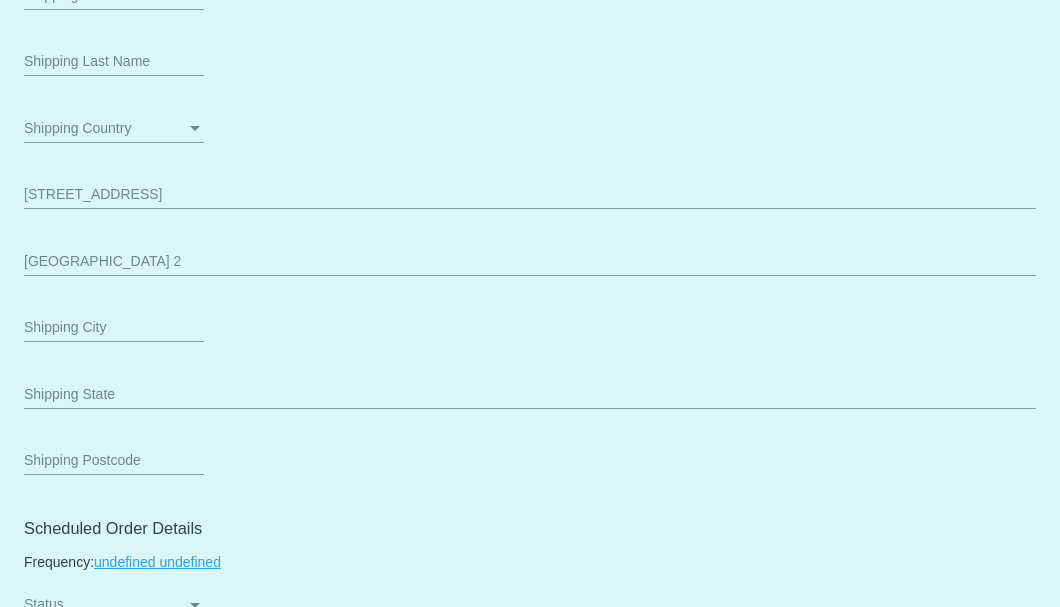 scroll, scrollTop: 66, scrollLeft: 0, axis: vertical 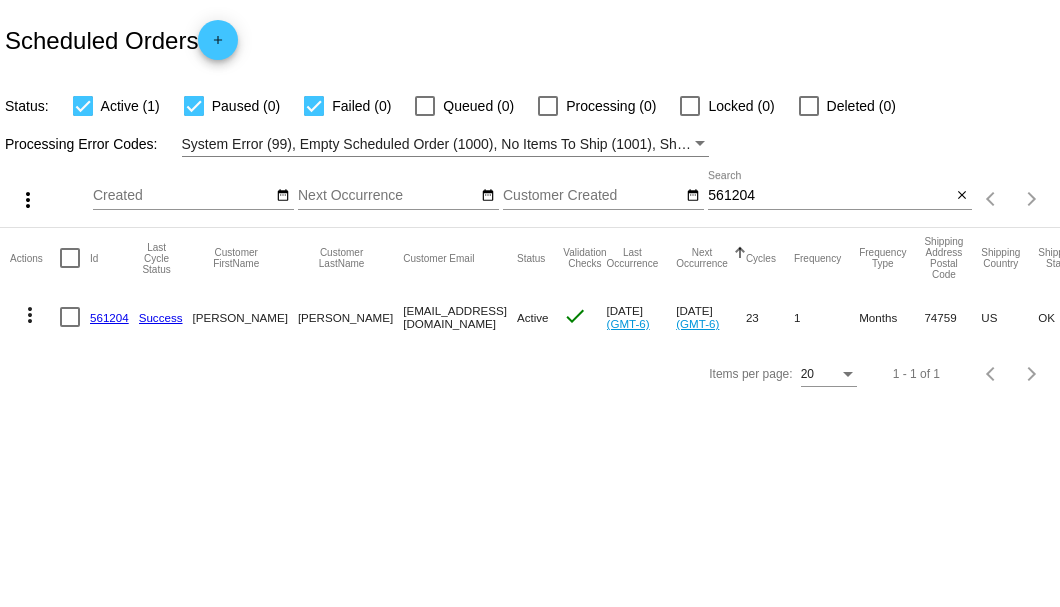 click on "561204" 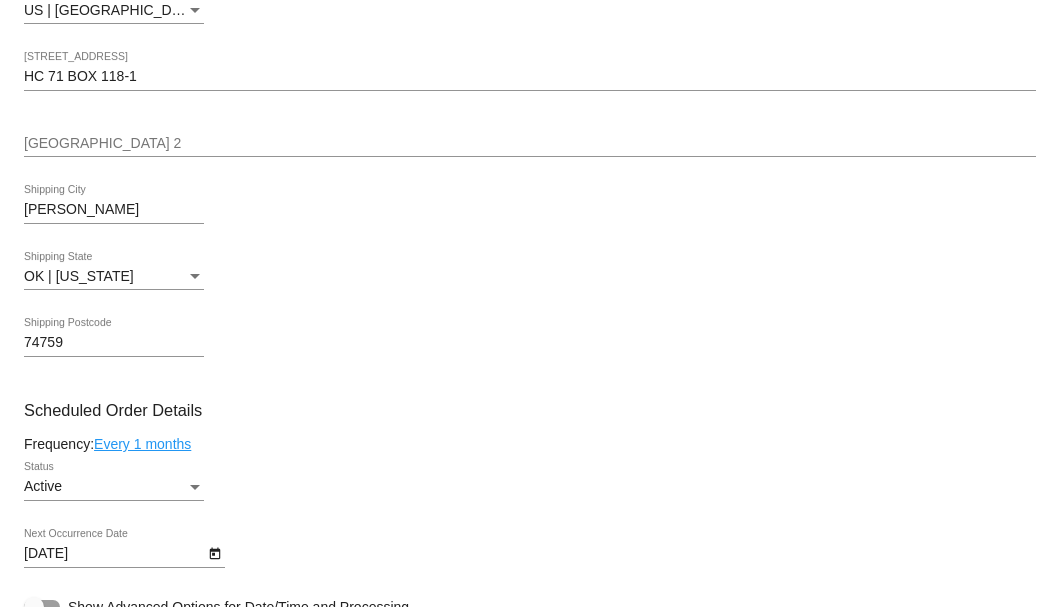 scroll, scrollTop: 1066, scrollLeft: 0, axis: vertical 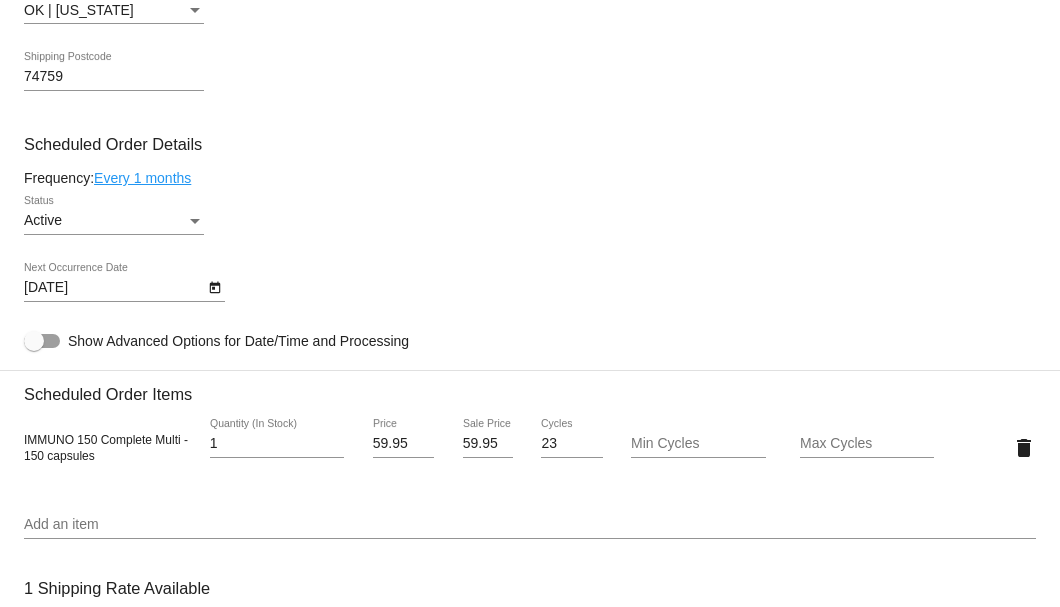 click at bounding box center [195, 221] 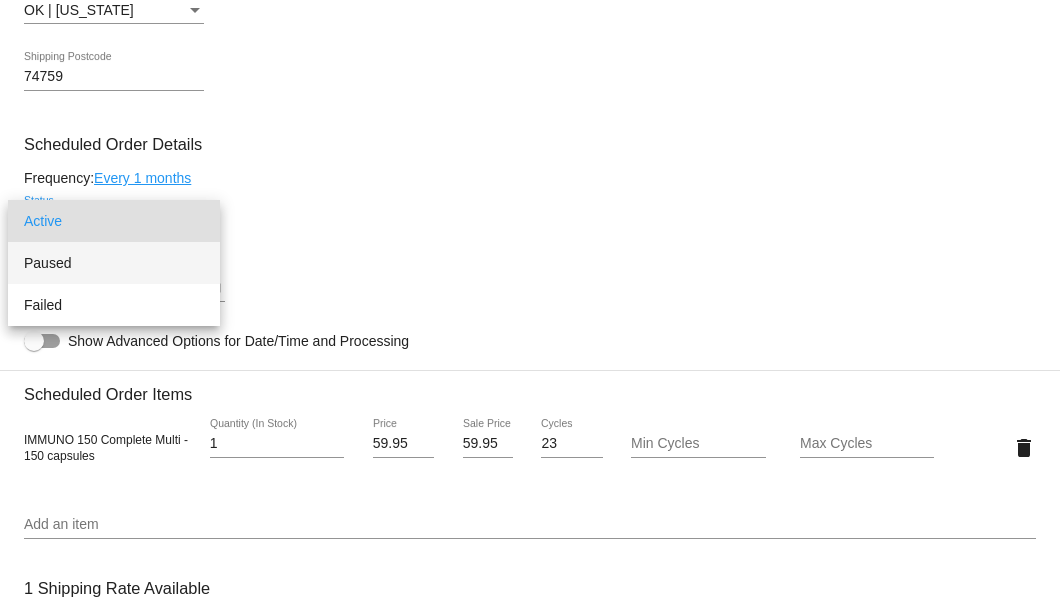 click on "Paused" at bounding box center (114, 263) 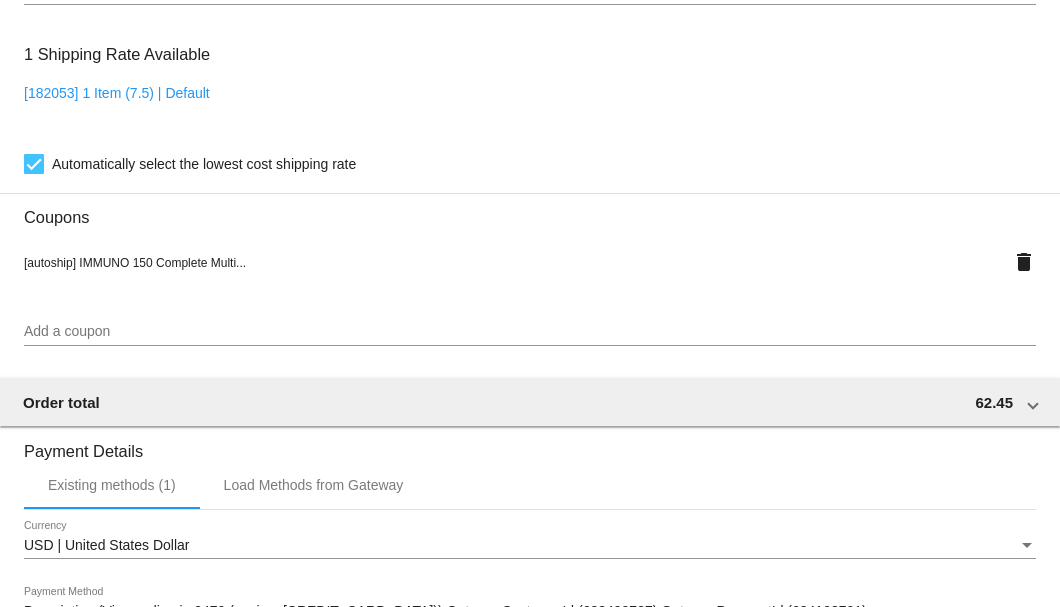 scroll, scrollTop: 1930, scrollLeft: 0, axis: vertical 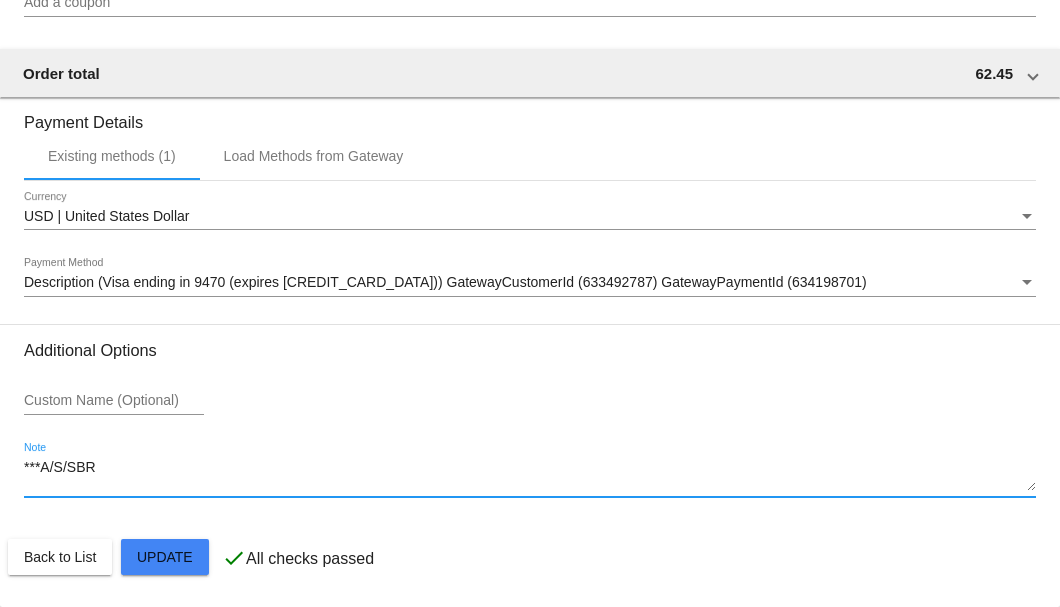 drag, startPoint x: 114, startPoint y: 472, endPoint x: 0, endPoint y: 468, distance: 114.07015 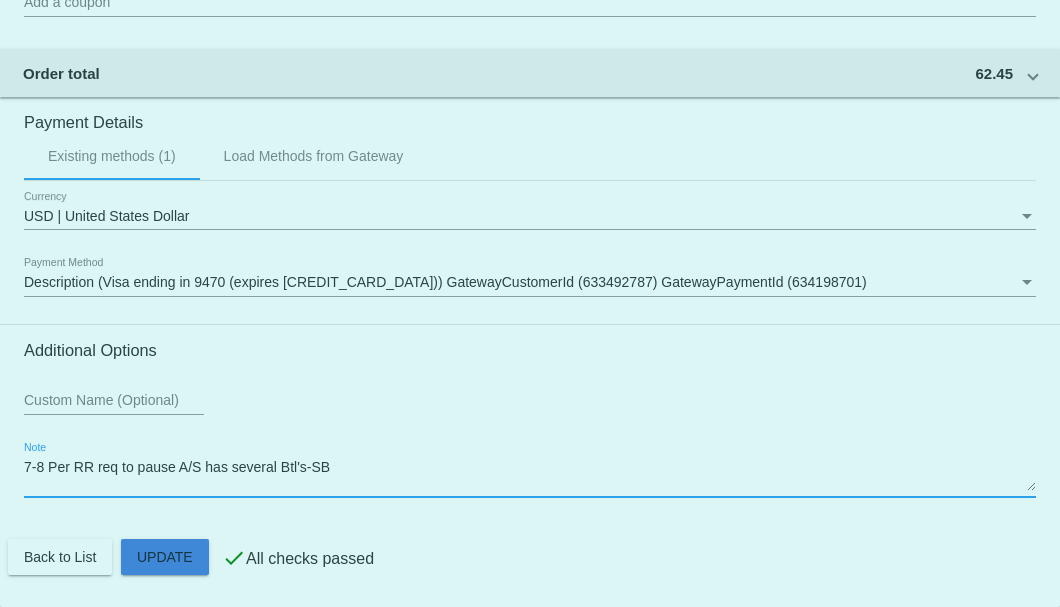 click on "Customer
2960803: James R Burton
5803176591@exceptionalproducts.org
Customer Shipping
Enter Shipping Address Select A Saved Address (0)
James R
Shipping First Name
Burton
Shipping Last Name
US | USA
Shipping Country
HC 71 BOX 118-1
Shipping Street 1
Shipping Street 2
Soper
Shipping City
OK | Oklahoma
Shipping State
74759
Shipping Postcode
Scheduled Order Details
Frequency:
Every 1 months
Paused
Status 1" 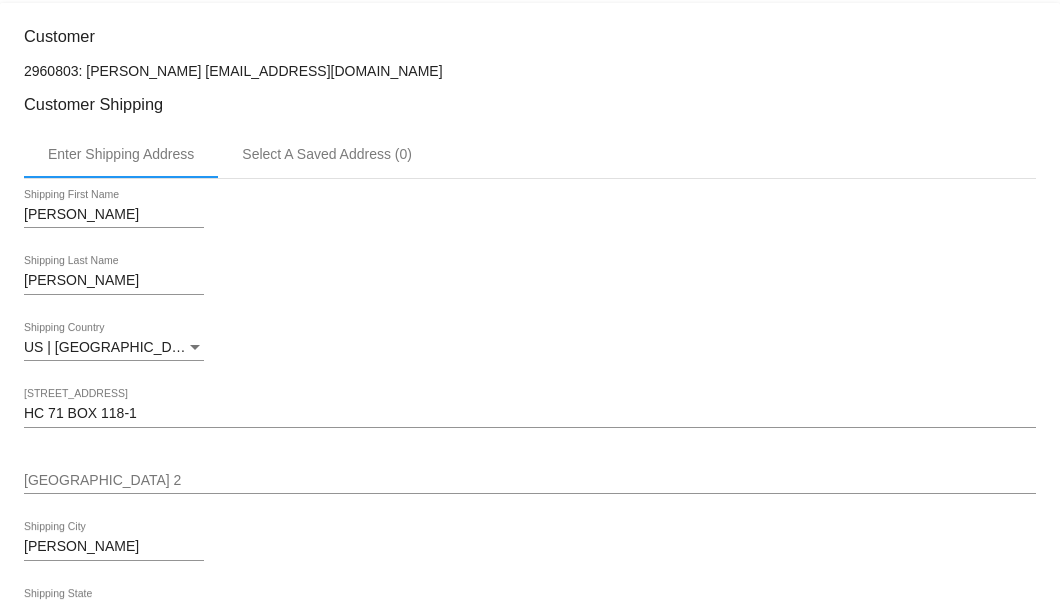 scroll, scrollTop: 263, scrollLeft: 0, axis: vertical 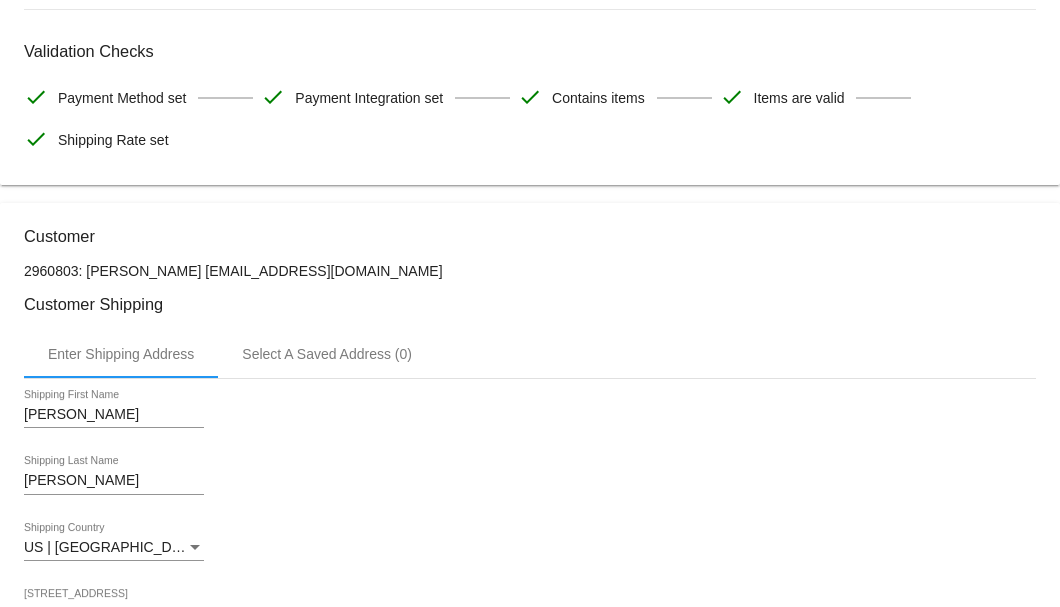 type on "7-8 Per RR req to pause A/S has several Btl's-SB" 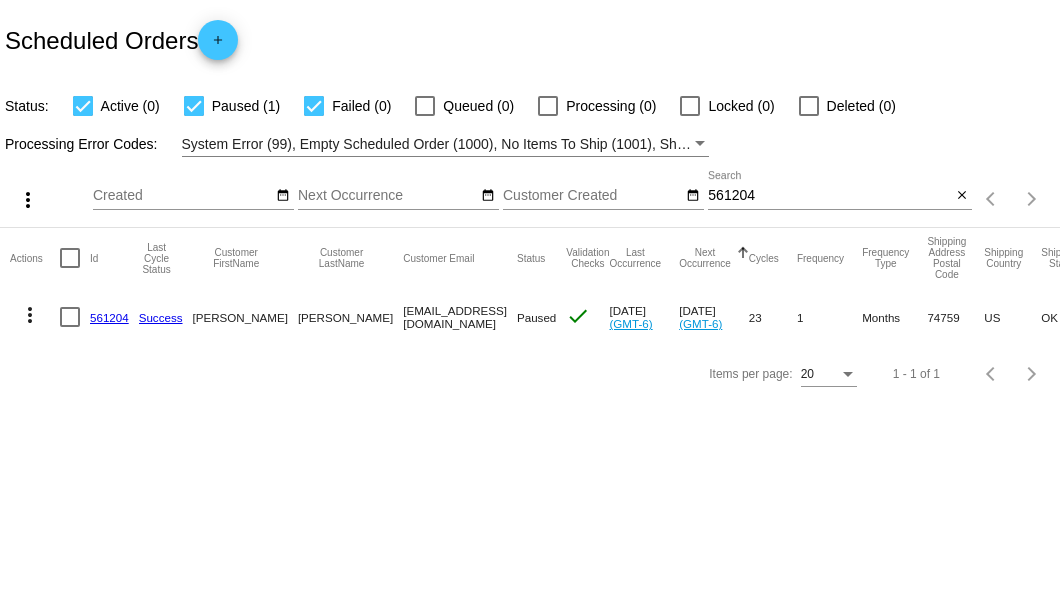 scroll, scrollTop: 0, scrollLeft: 0, axis: both 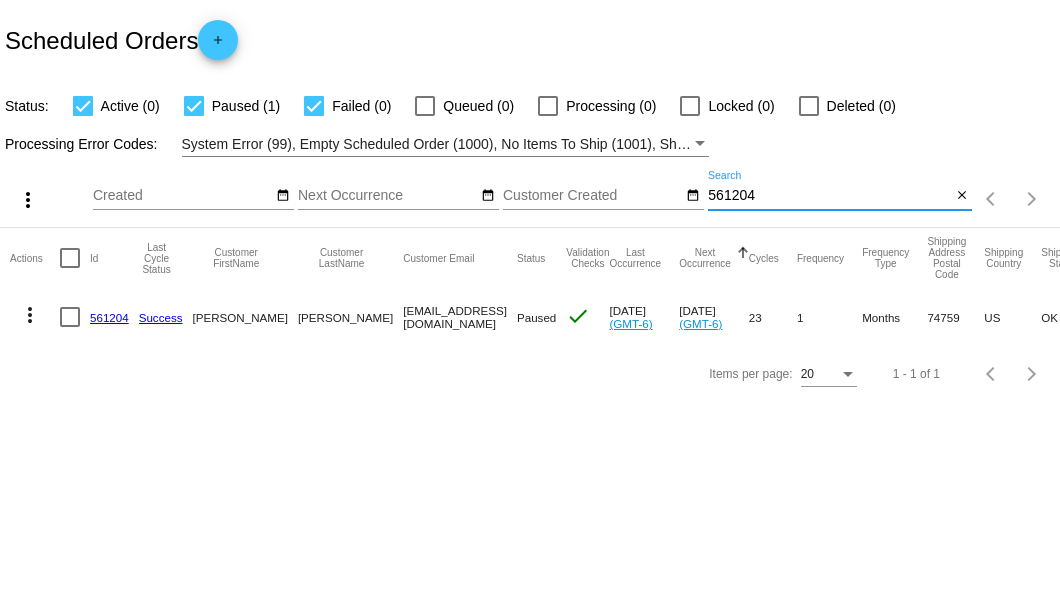 click on "561204" at bounding box center (829, 196) 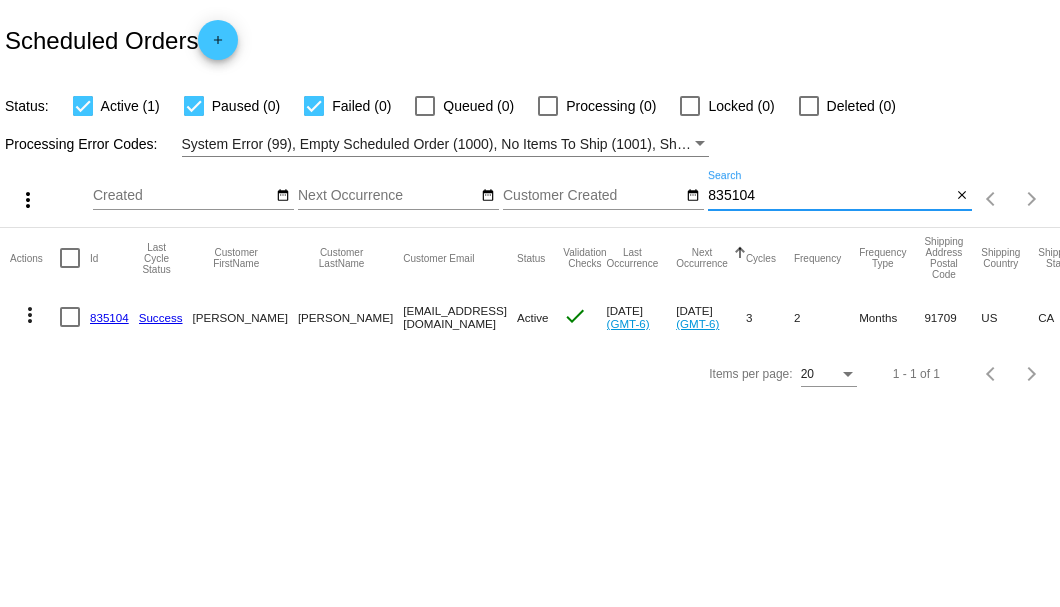type on "835104" 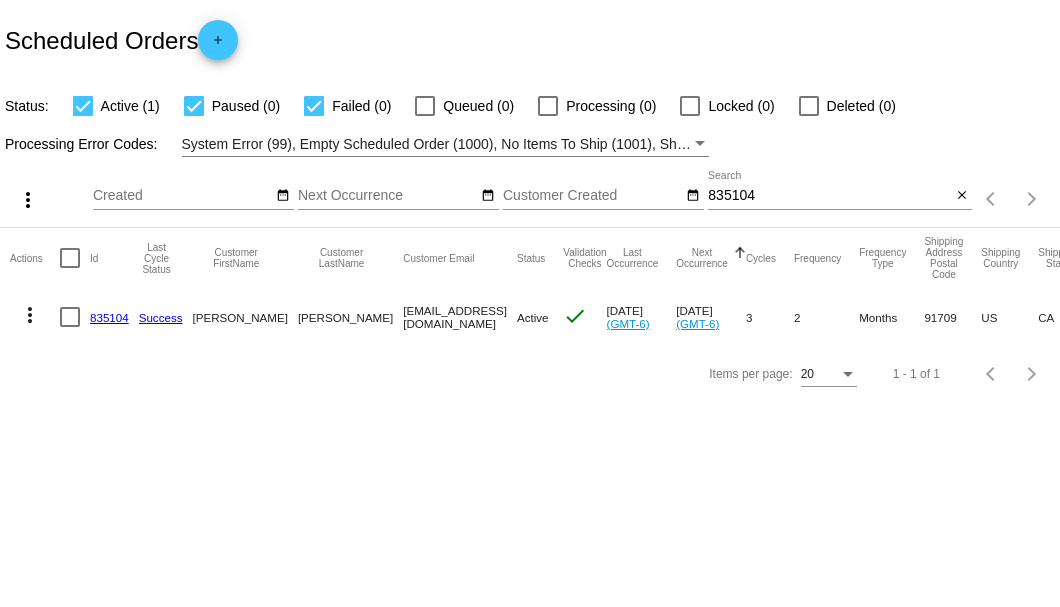 click on "835104" 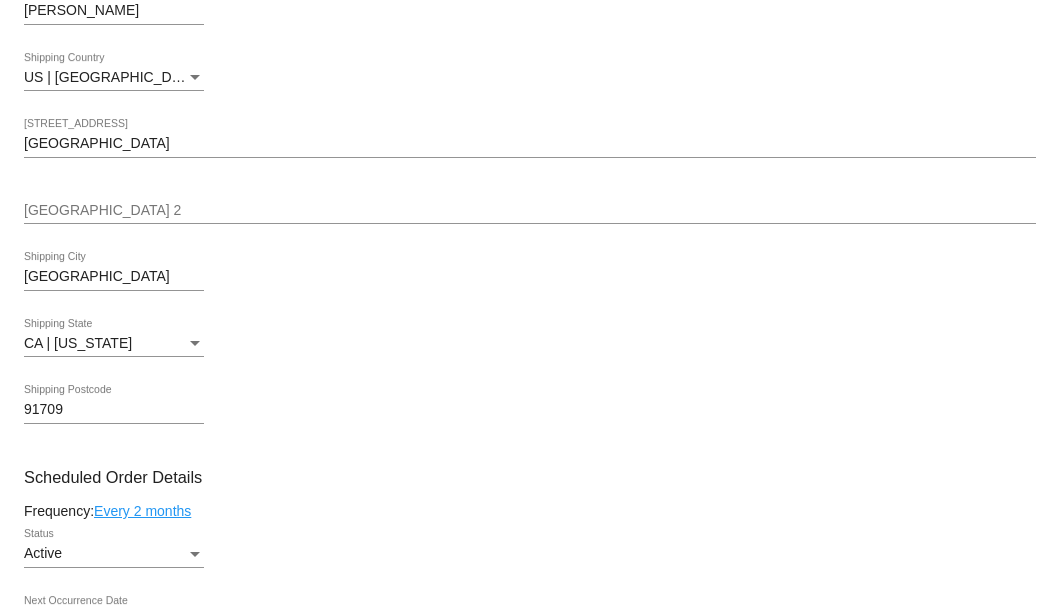 scroll, scrollTop: 1066, scrollLeft: 0, axis: vertical 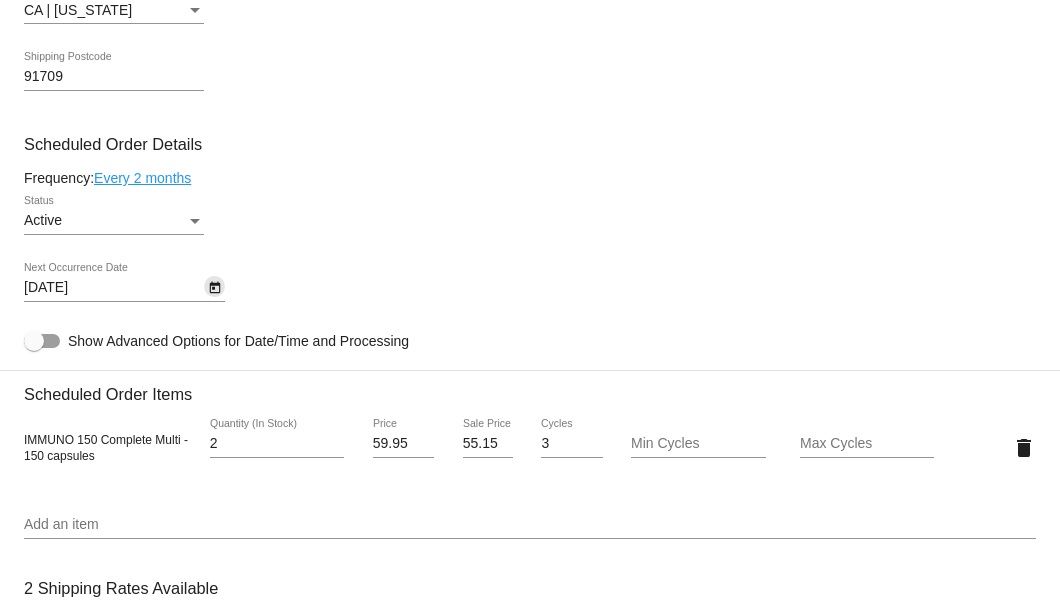 click 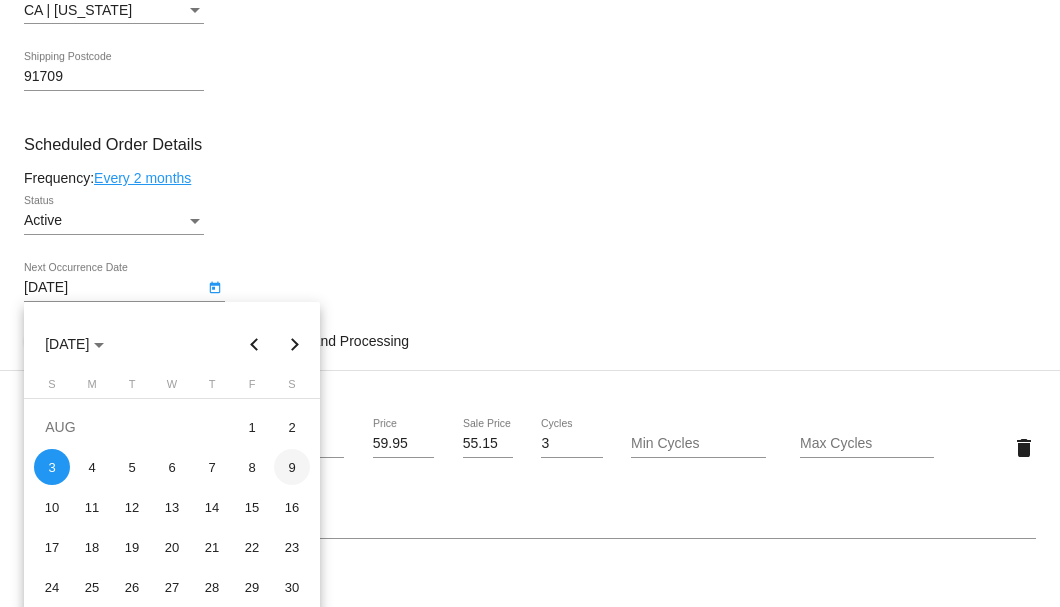 click on "9" at bounding box center [292, 467] 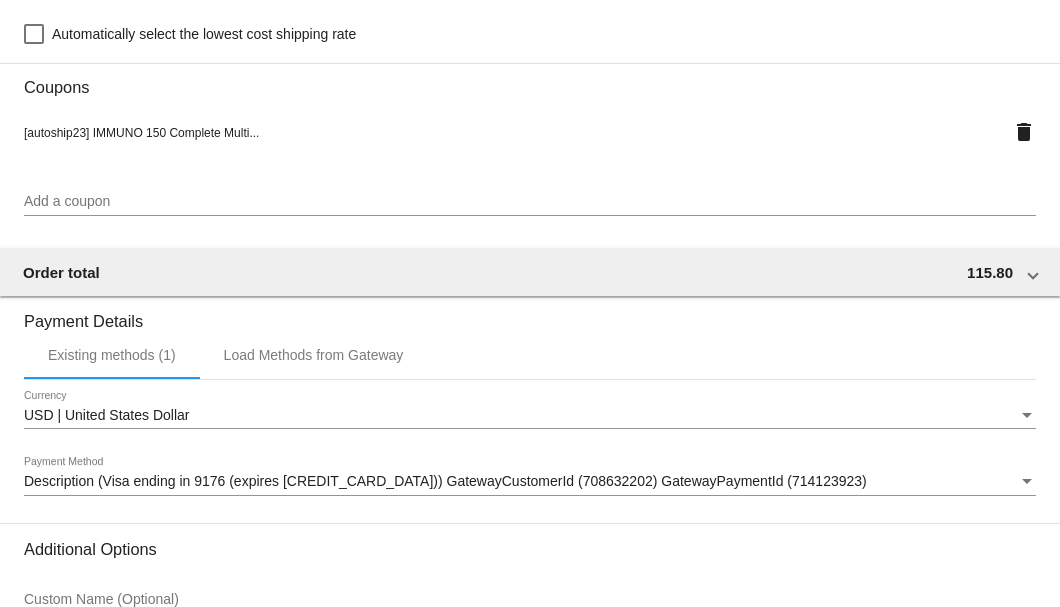 scroll, scrollTop: 1930, scrollLeft: 0, axis: vertical 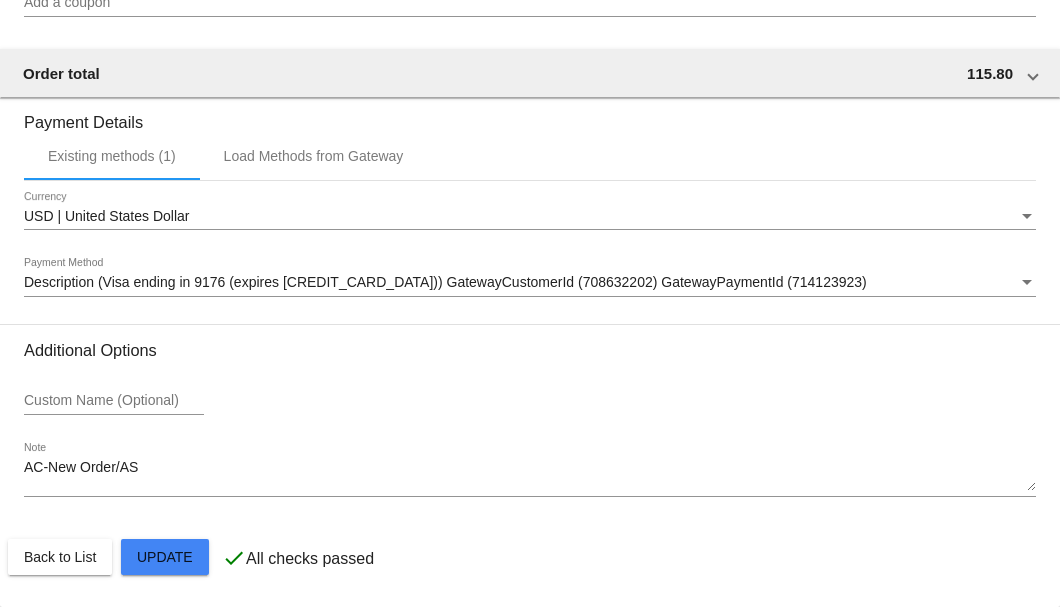 click on "Customer
5792174: [PERSON_NAME]
[EMAIL_ADDRESS][DOMAIN_NAME]
Customer Shipping
Enter Shipping Address Select A Saved Address (0)
[PERSON_NAME]
Shipping First Name
[PERSON_NAME]
Shipping Last Name
[GEOGRAPHIC_DATA] | [GEOGRAPHIC_DATA]
Shipping Country
[STREET_ADDRESS]
[STREET_ADDRESS]
[GEOGRAPHIC_DATA]
[GEOGRAPHIC_DATA]
[GEOGRAPHIC_DATA] | [US_STATE]
Shipping State
91709
Shipping Postcode
Scheduled Order Details
Frequency:
Every 2 months
Active
Status" 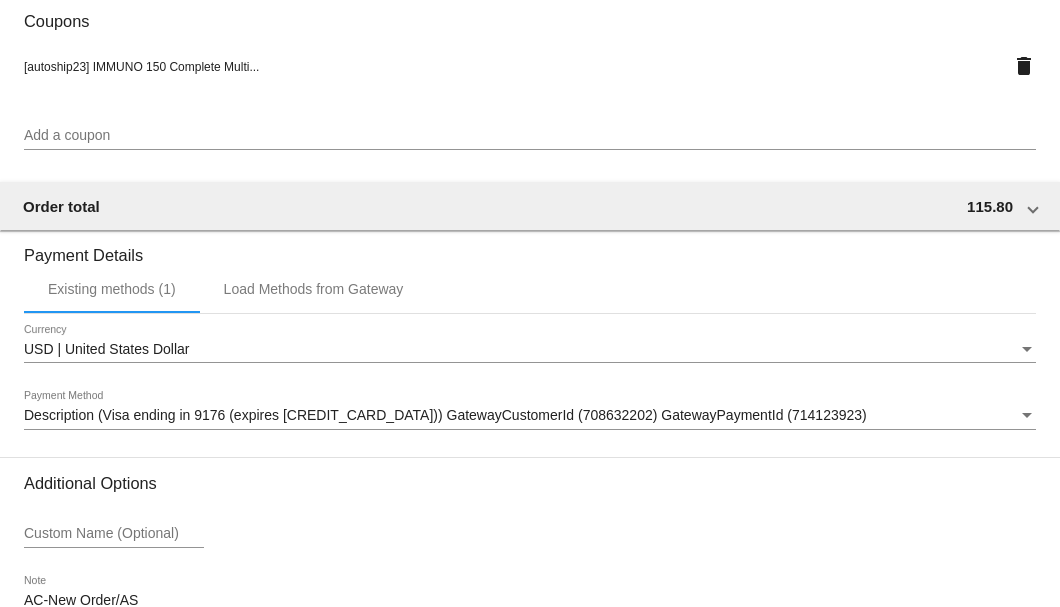 scroll, scrollTop: 1930, scrollLeft: 0, axis: vertical 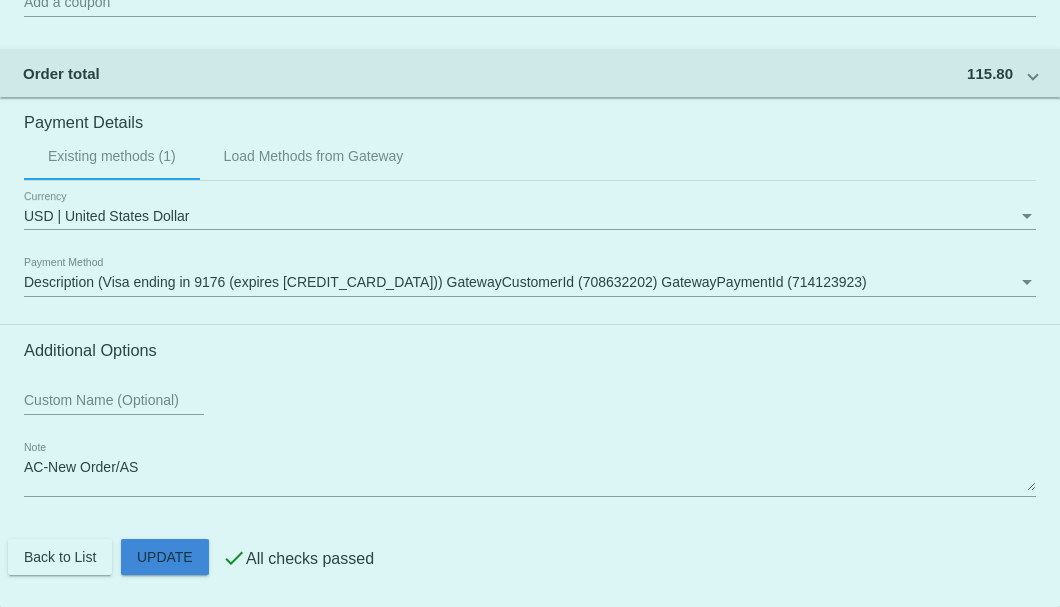 click on "Customer
5792174: [PERSON_NAME]
[EMAIL_ADDRESS][DOMAIN_NAME]
Customer Shipping
Enter Shipping Address Select A Saved Address (0)
[PERSON_NAME]
Shipping First Name
[PERSON_NAME]
Shipping Last Name
[GEOGRAPHIC_DATA] | [GEOGRAPHIC_DATA]
Shipping Country
[STREET_ADDRESS]
[STREET_ADDRESS]
[GEOGRAPHIC_DATA]
[GEOGRAPHIC_DATA]
[GEOGRAPHIC_DATA] | [US_STATE]
Shipping State
91709
Shipping Postcode
Scheduled Order Details
Frequency:
Every 2 months
Active
Status" 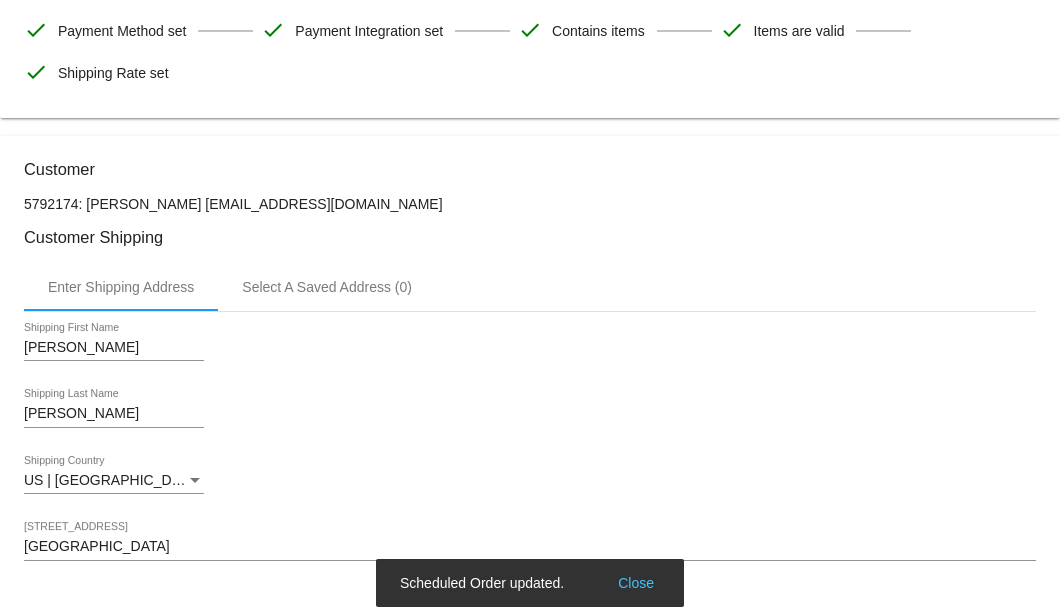 scroll, scrollTop: 130, scrollLeft: 0, axis: vertical 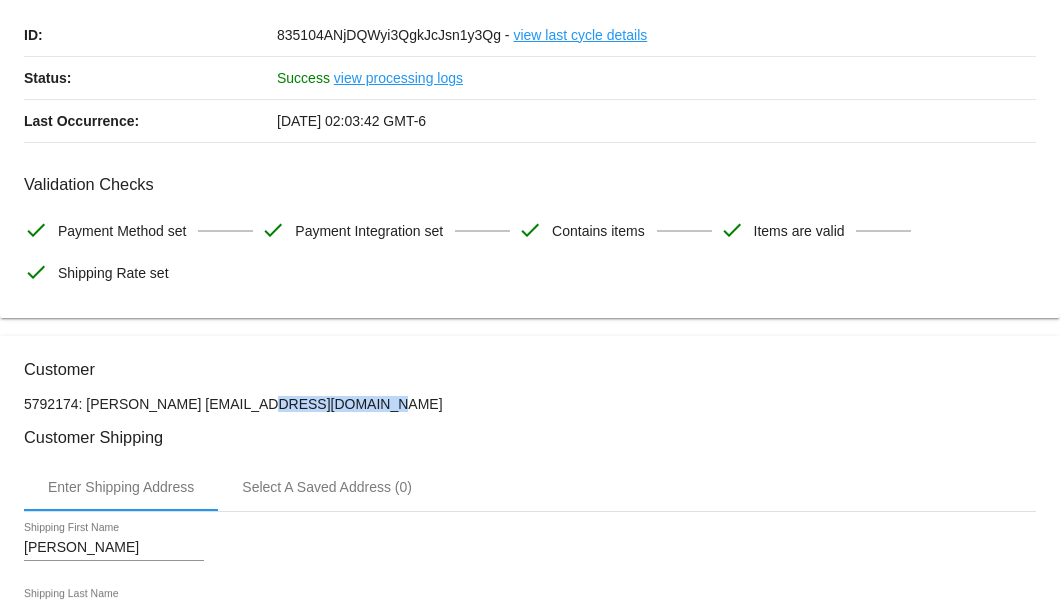 drag, startPoint x: 329, startPoint y: 403, endPoint x: 201, endPoint y: 405, distance: 128.01562 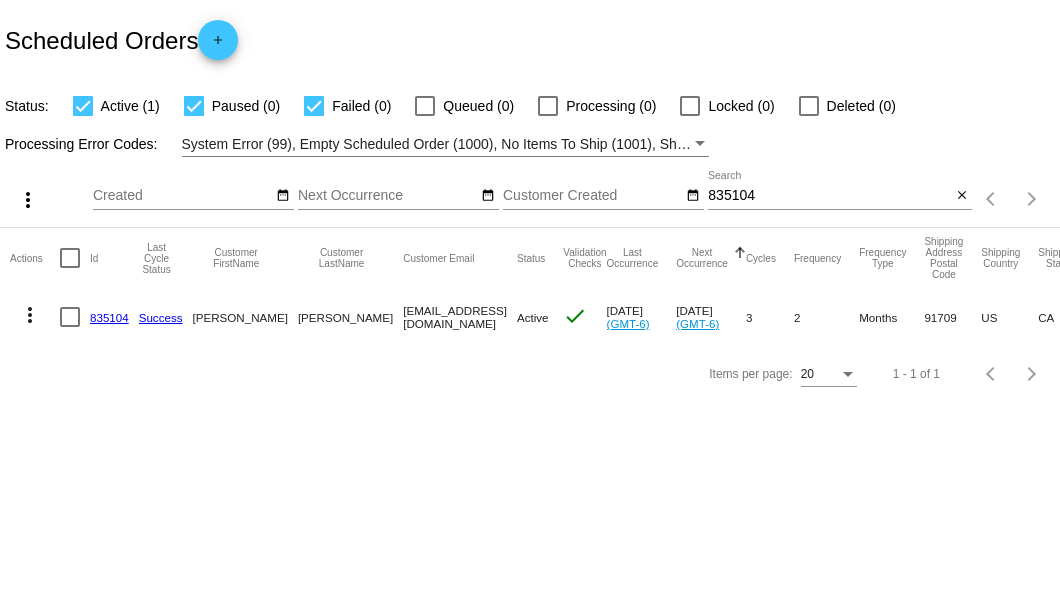 scroll, scrollTop: 0, scrollLeft: 0, axis: both 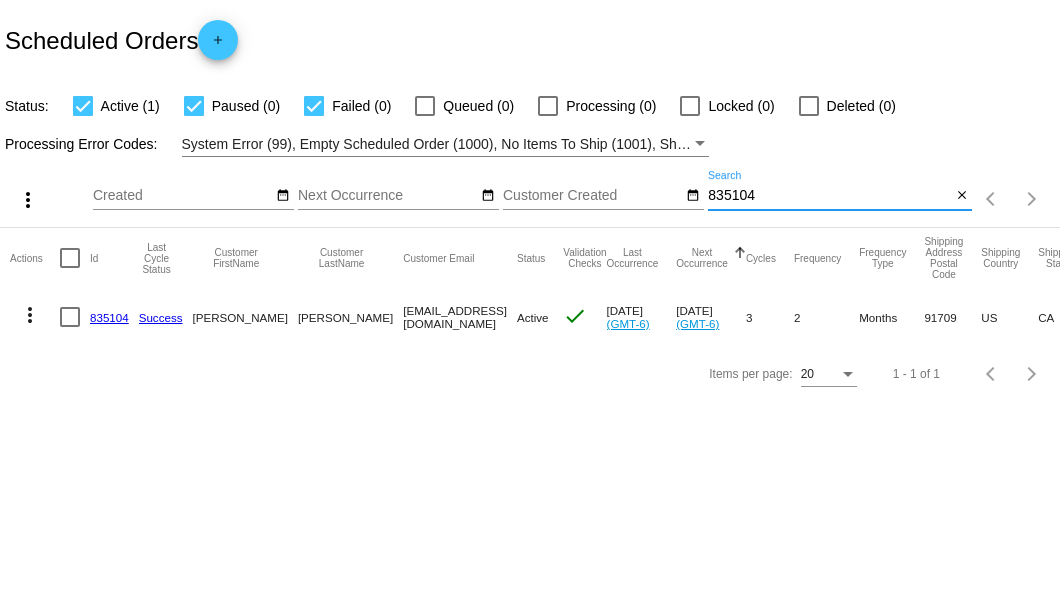 click on "835104" at bounding box center (829, 196) 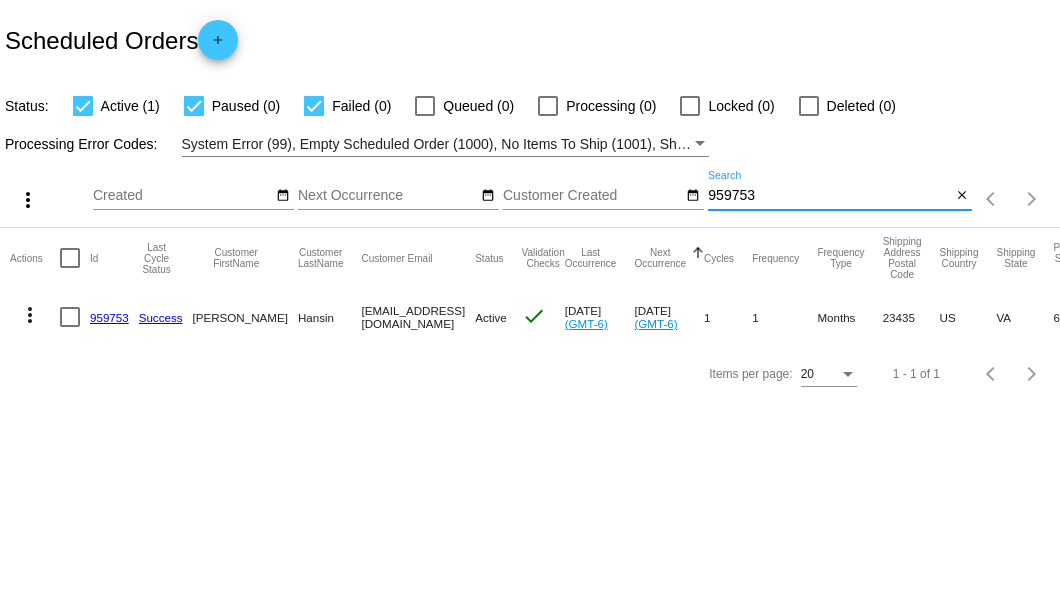 type on "959753" 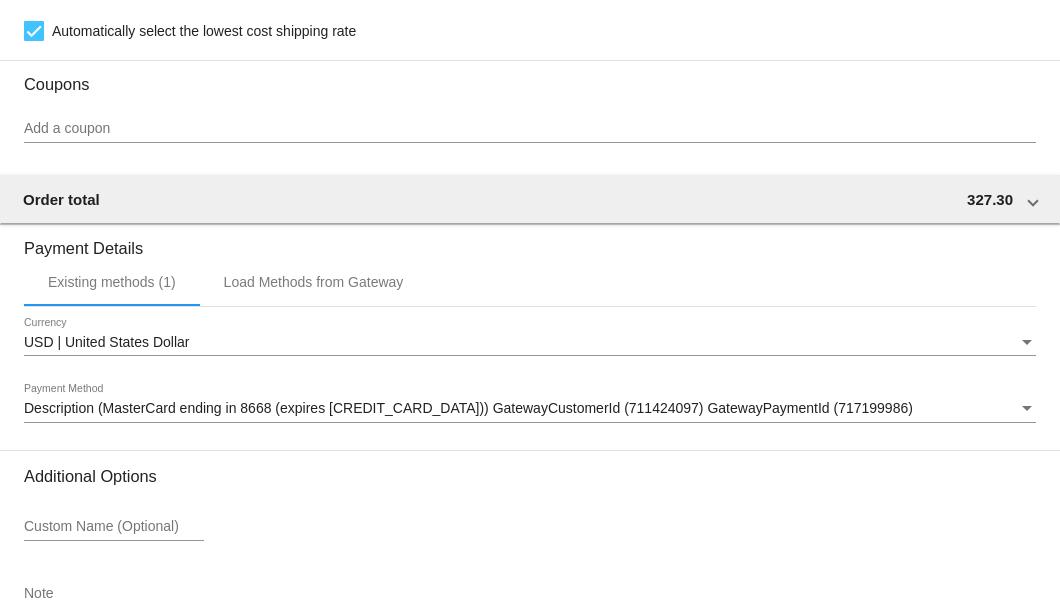 scroll, scrollTop: 1860, scrollLeft: 0, axis: vertical 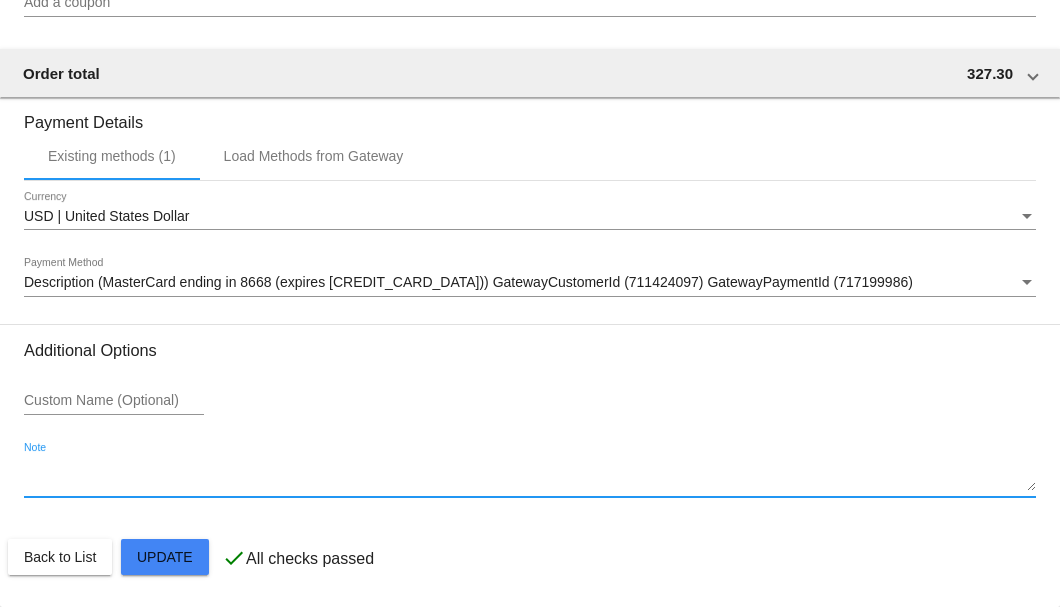 click on "Note" at bounding box center (530, 476) 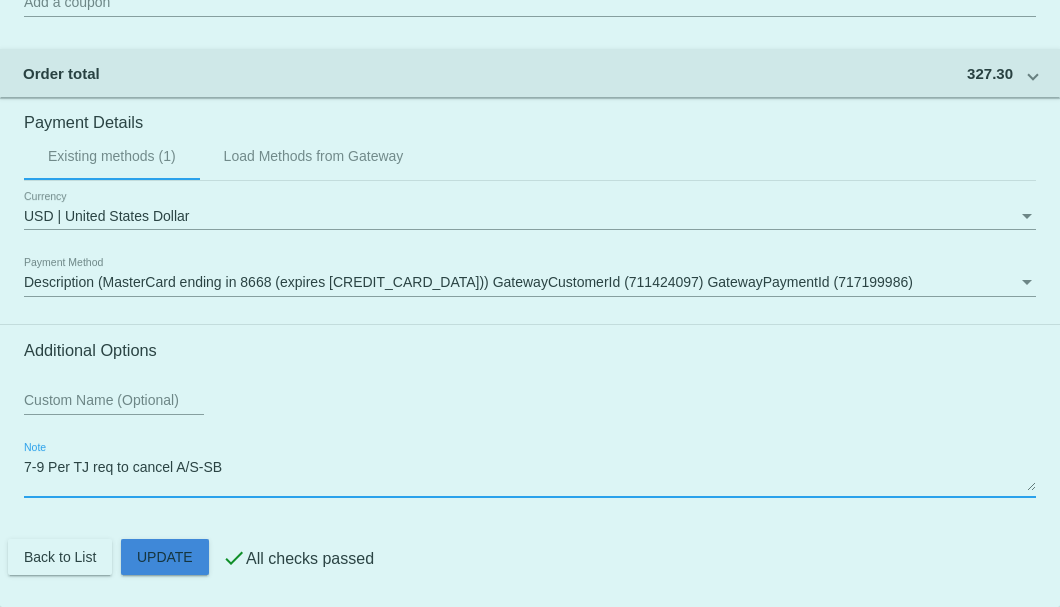 click on "Customer
5844954: Marie Hansin
mariehansin@gmail.com
Customer Shipping
Enter Shipping Address Select A Saved Address (0)
Marie
Shipping First Name
Hansin
Shipping Last Name
US | USA
Shipping Country
2537 Bridge Rd.
Shipping Street 1
Shipping Street 2
Suffolk
Shipping City
VA | Virginia
Shipping State
23435
Shipping Postcode
Scheduled Order Details
Frequency:
Every 1 months
Active
Status
6" 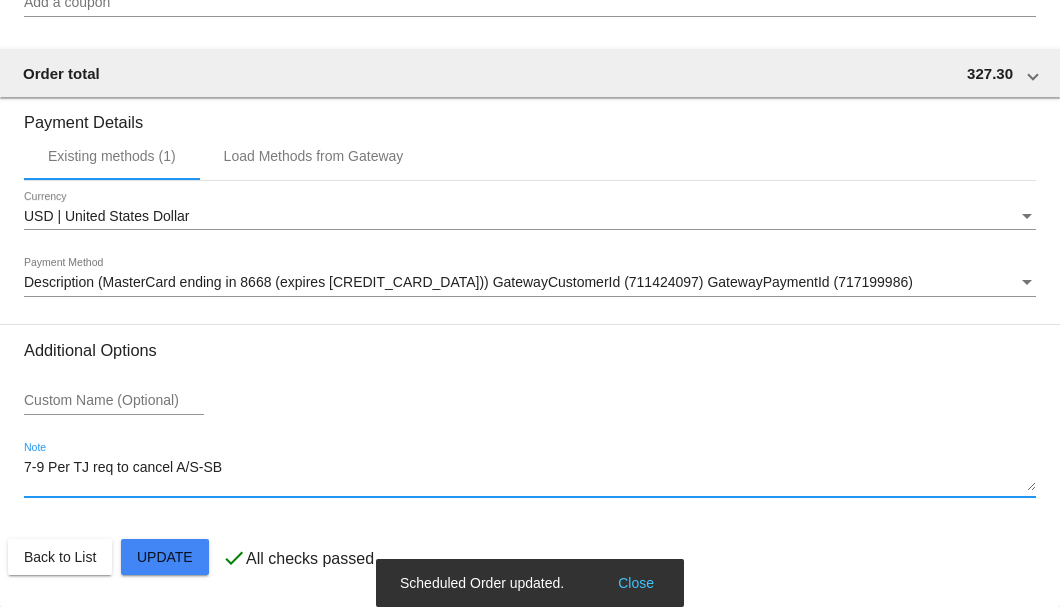 type on "7-9 Per TJ req to cancel A/S-SB" 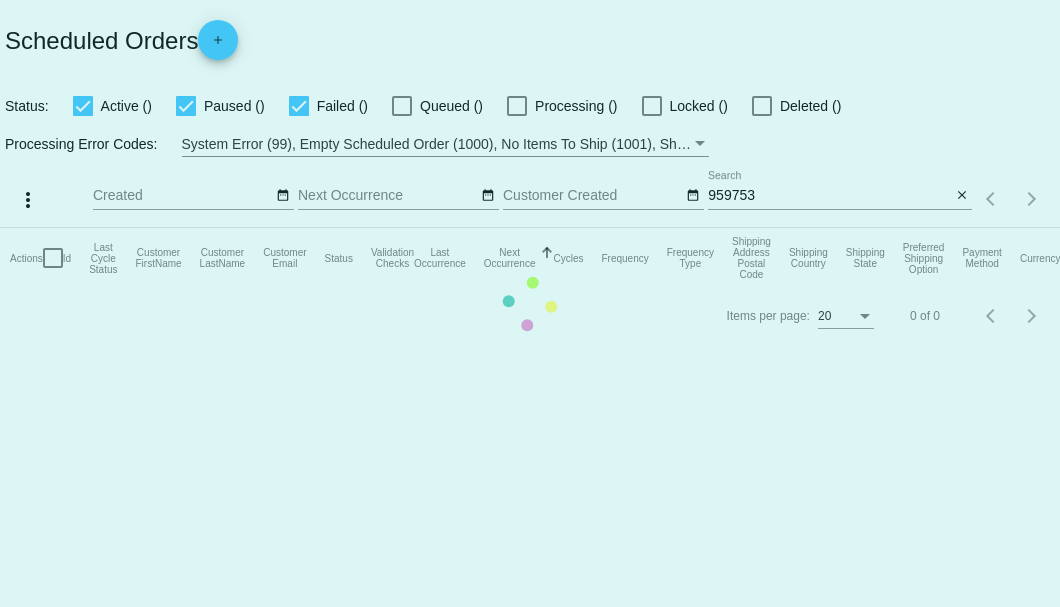 scroll, scrollTop: 0, scrollLeft: 0, axis: both 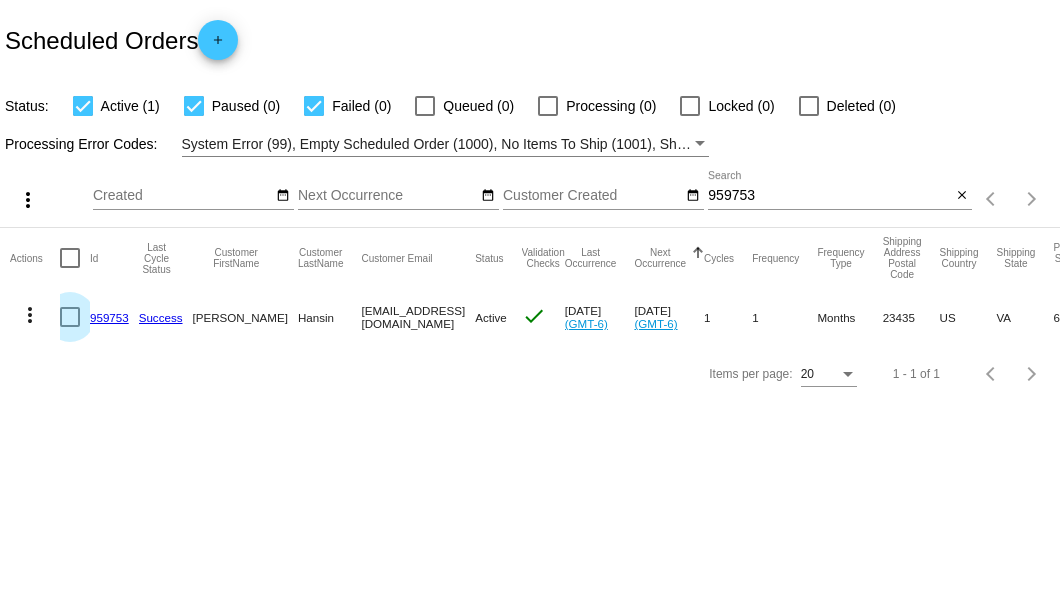 click at bounding box center [70, 317] 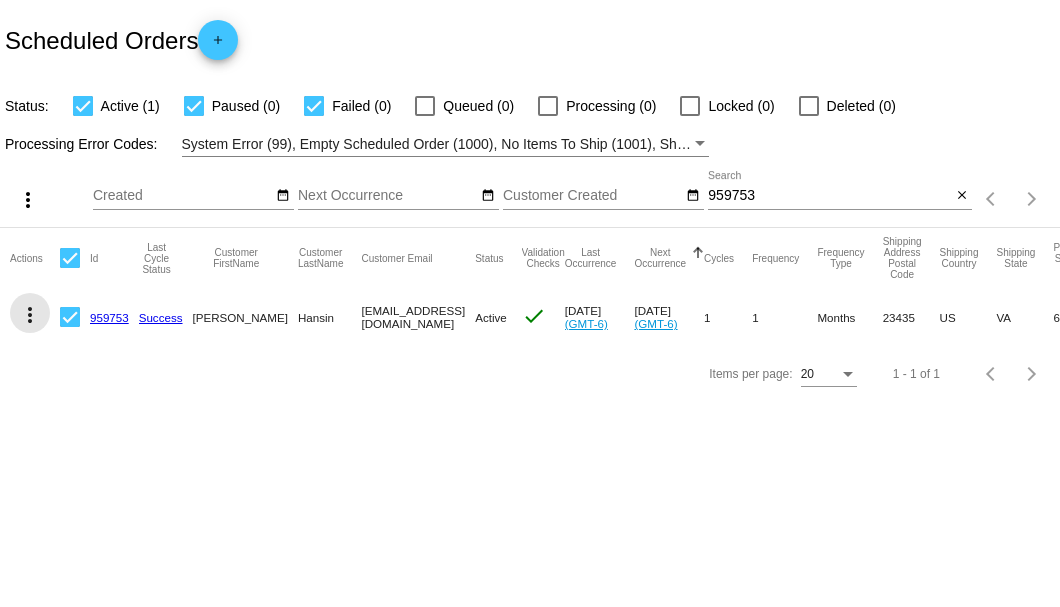 click on "more_vert" 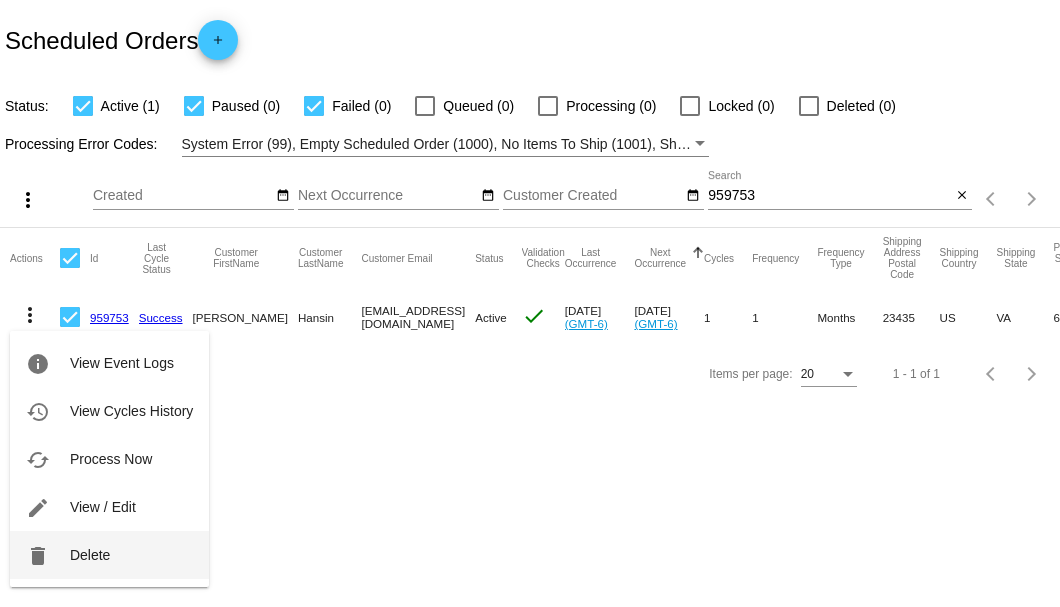 click on "Delete" at bounding box center (90, 555) 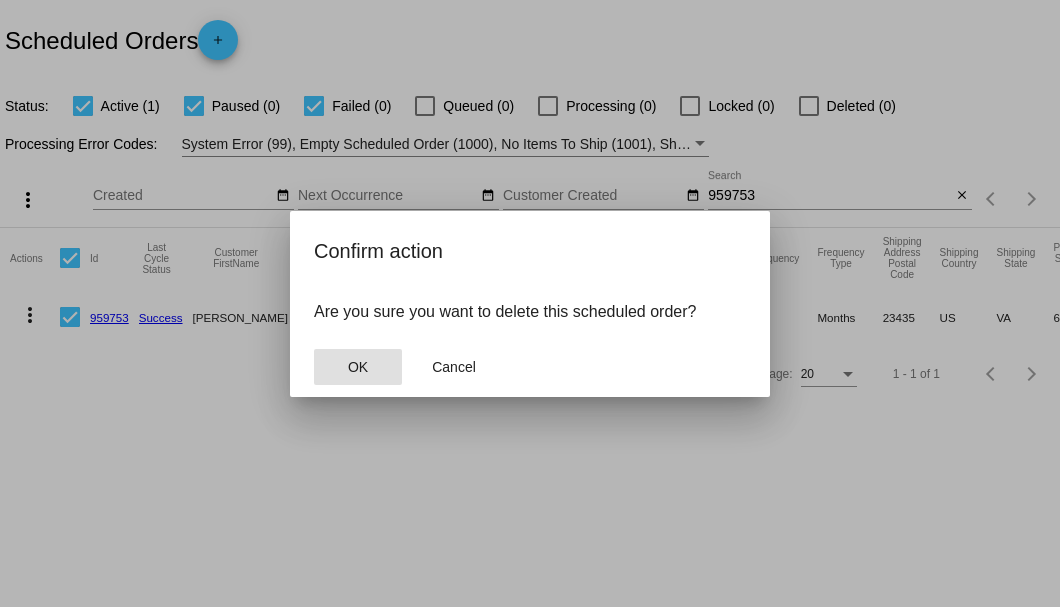 click on "OK" 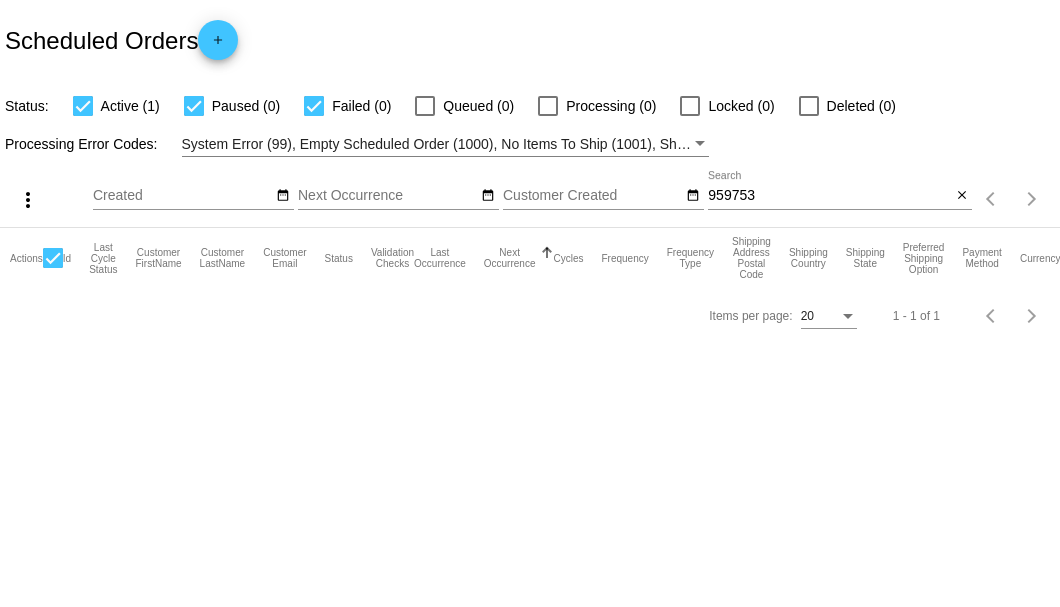 click on "959753" at bounding box center (829, 196) 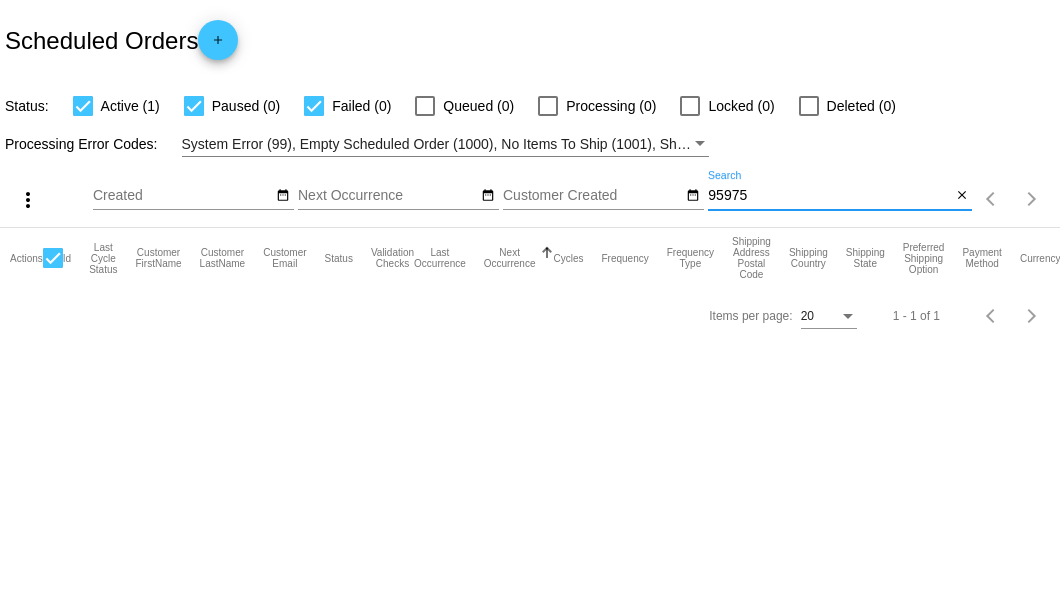 type on "959753" 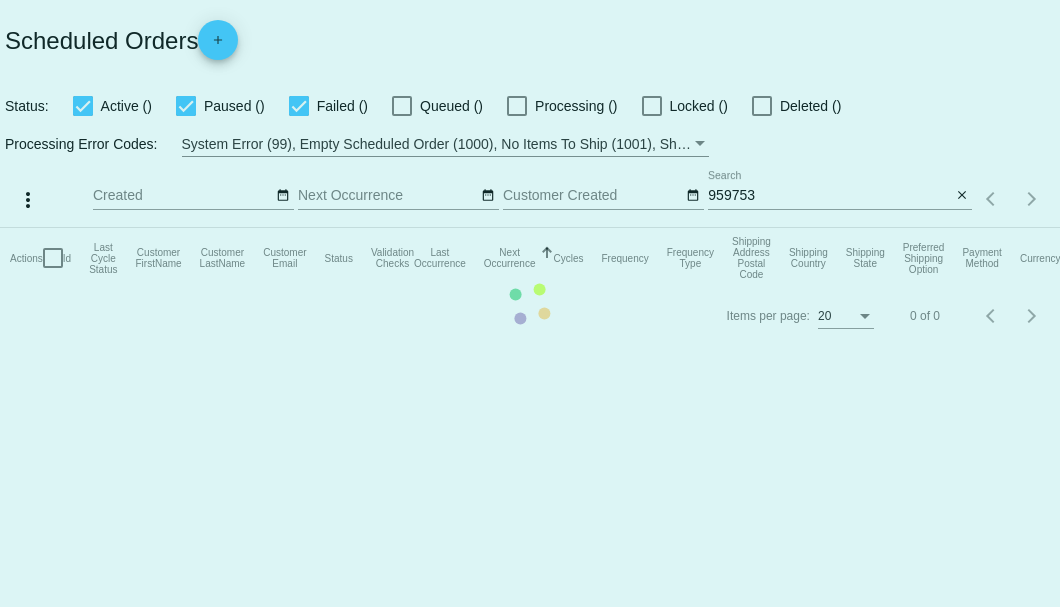 scroll, scrollTop: 0, scrollLeft: 0, axis: both 